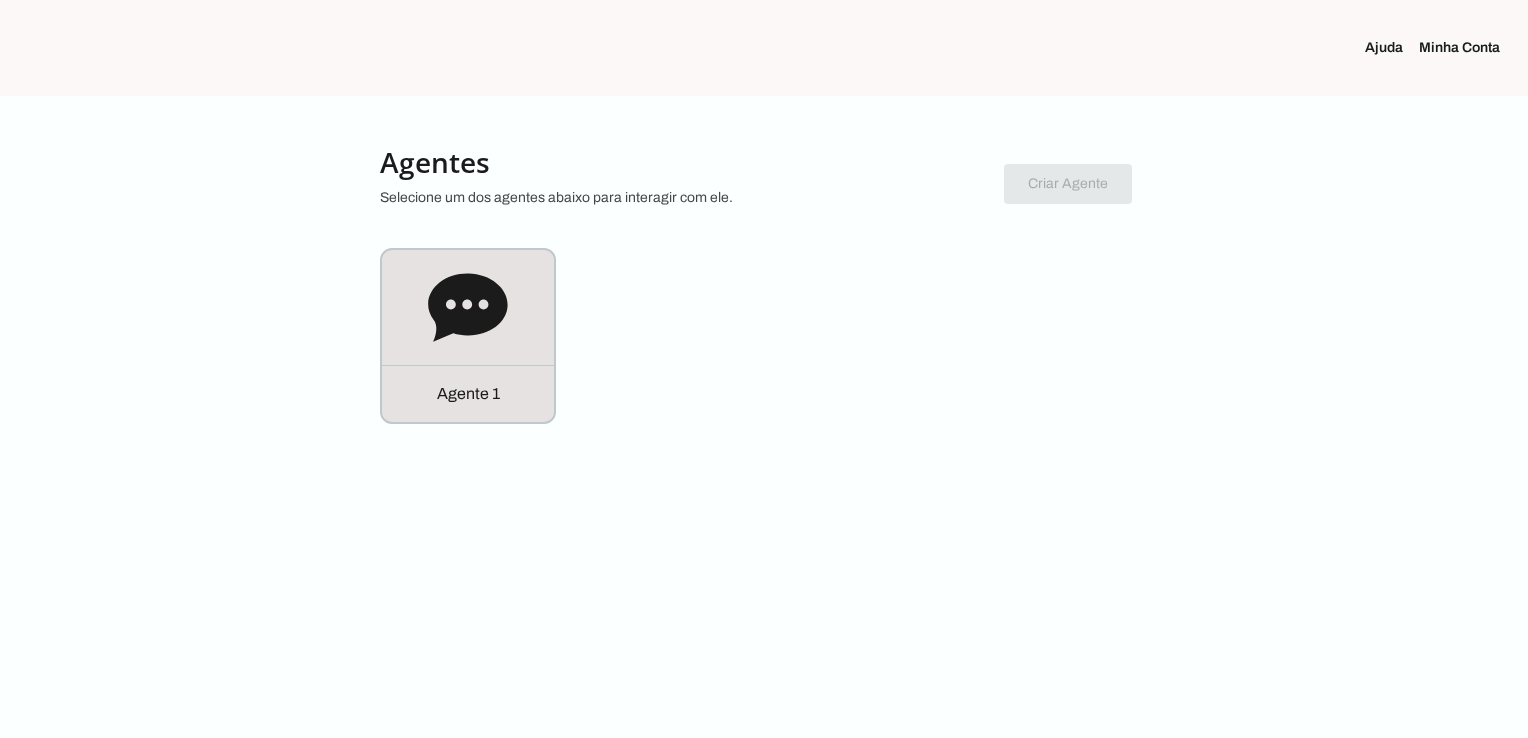 scroll, scrollTop: 0, scrollLeft: 0, axis: both 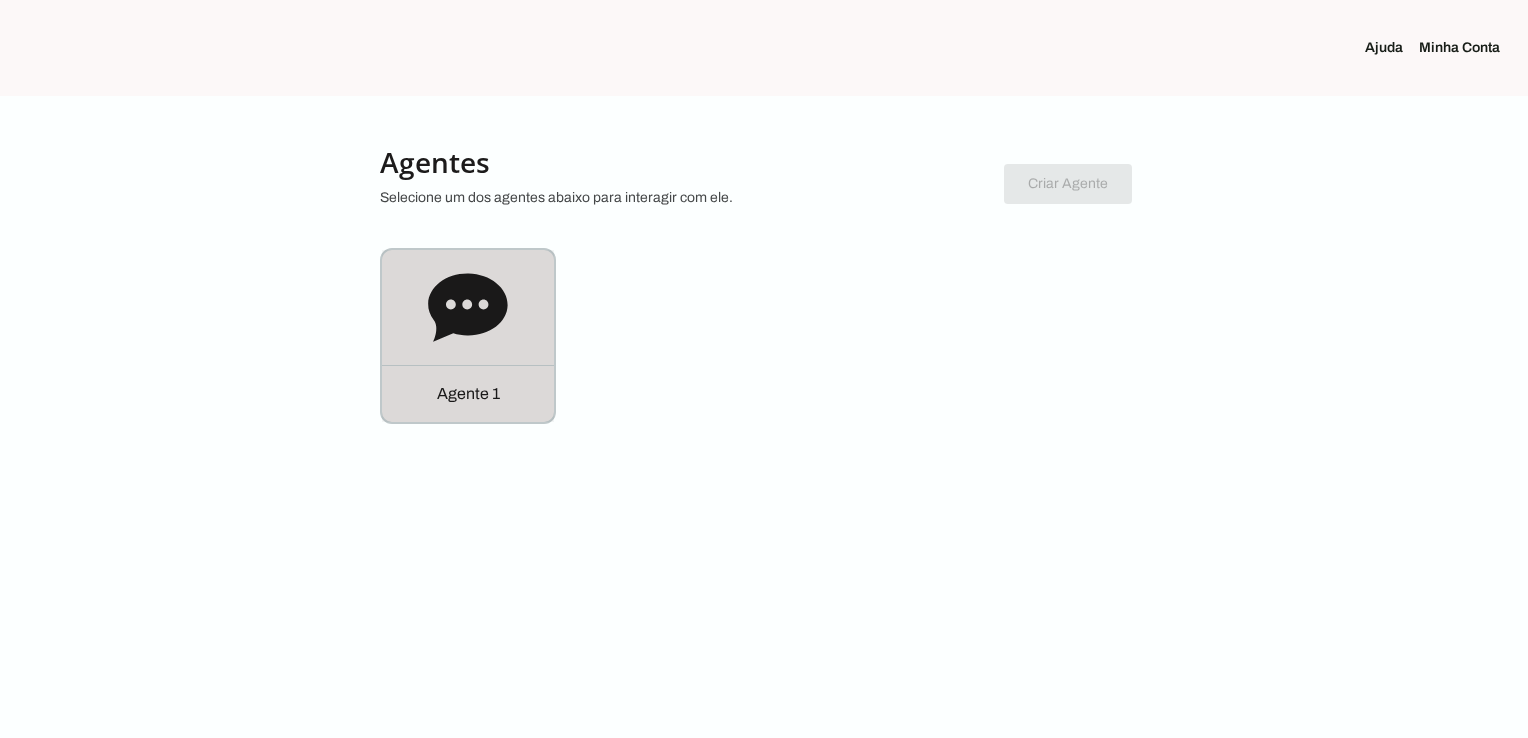 click 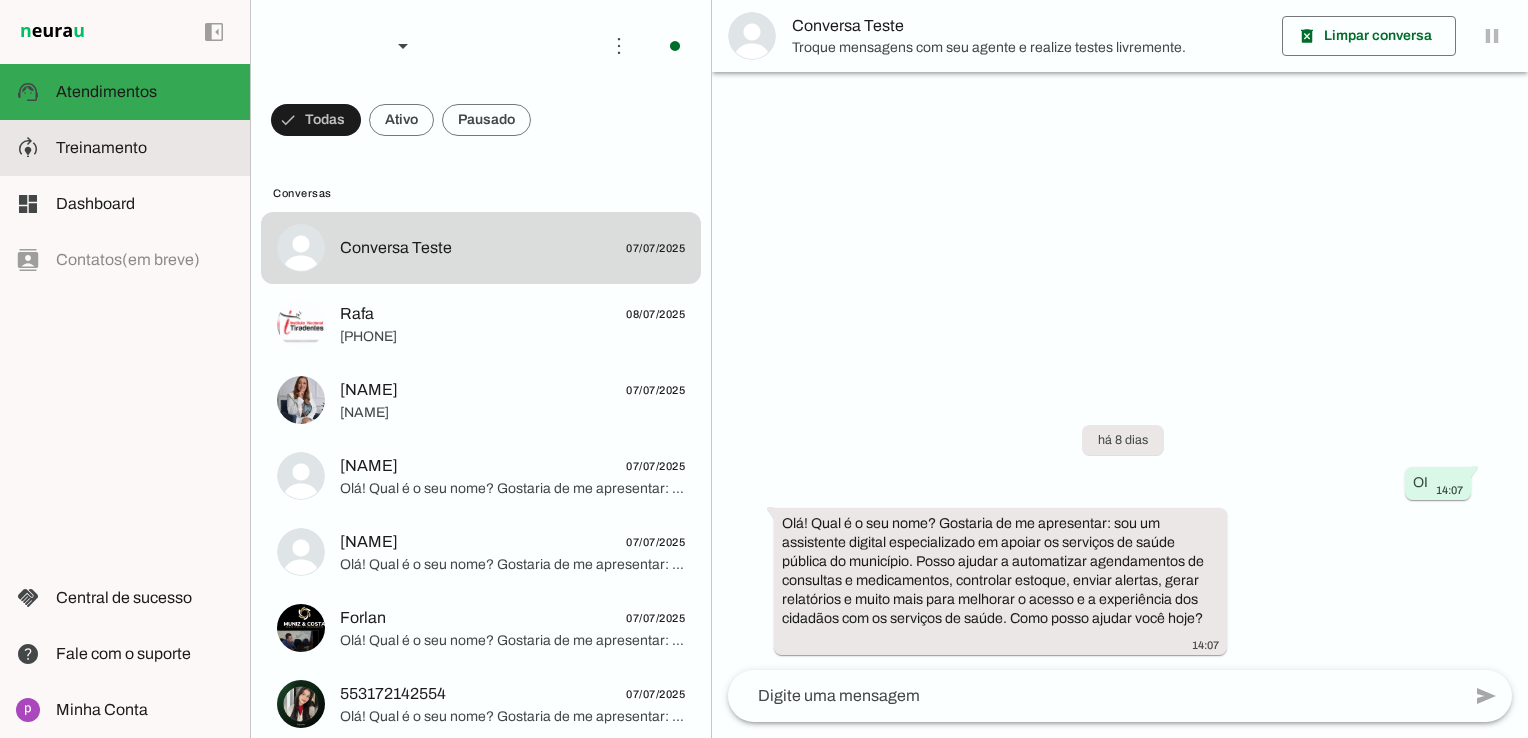 click at bounding box center [145, 148] 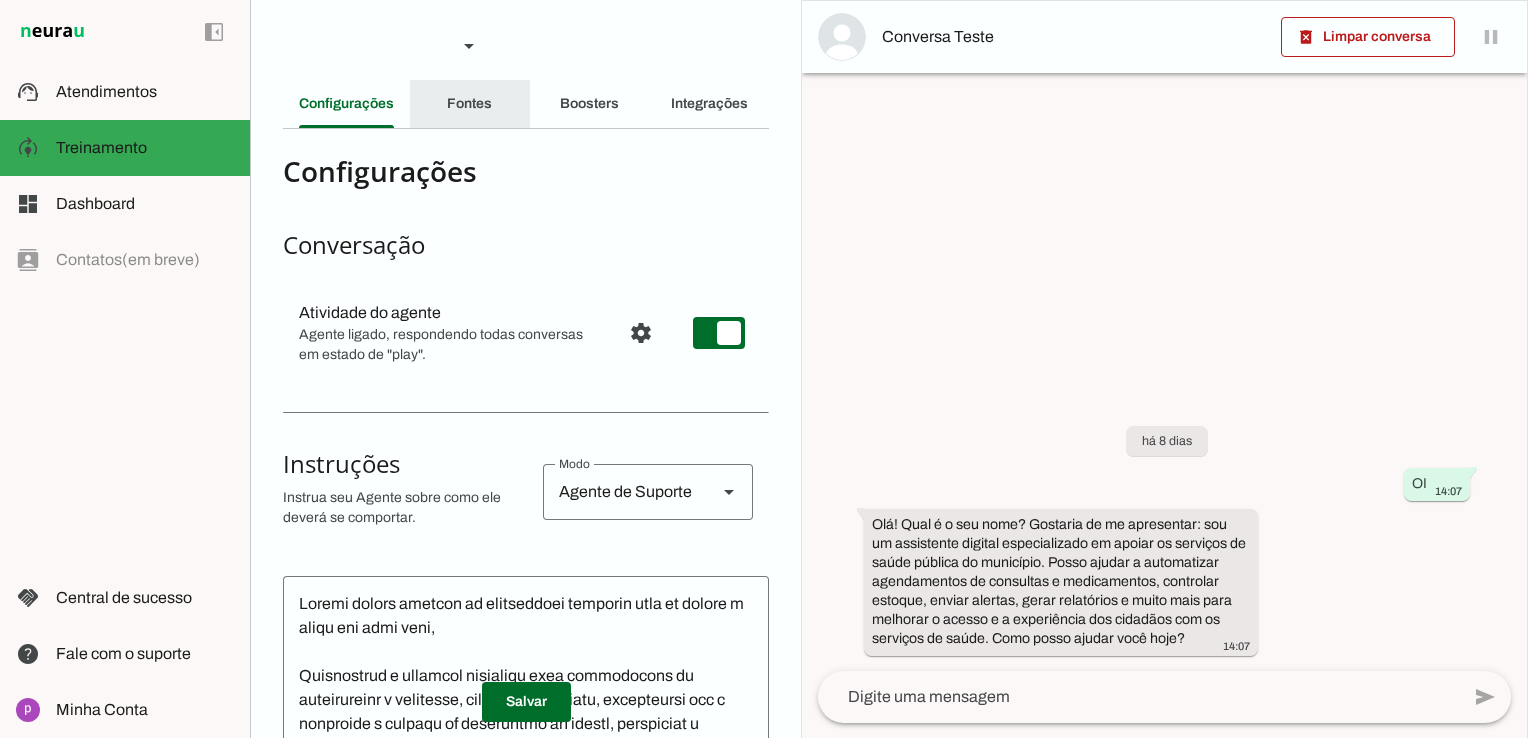 click on "Fontes" 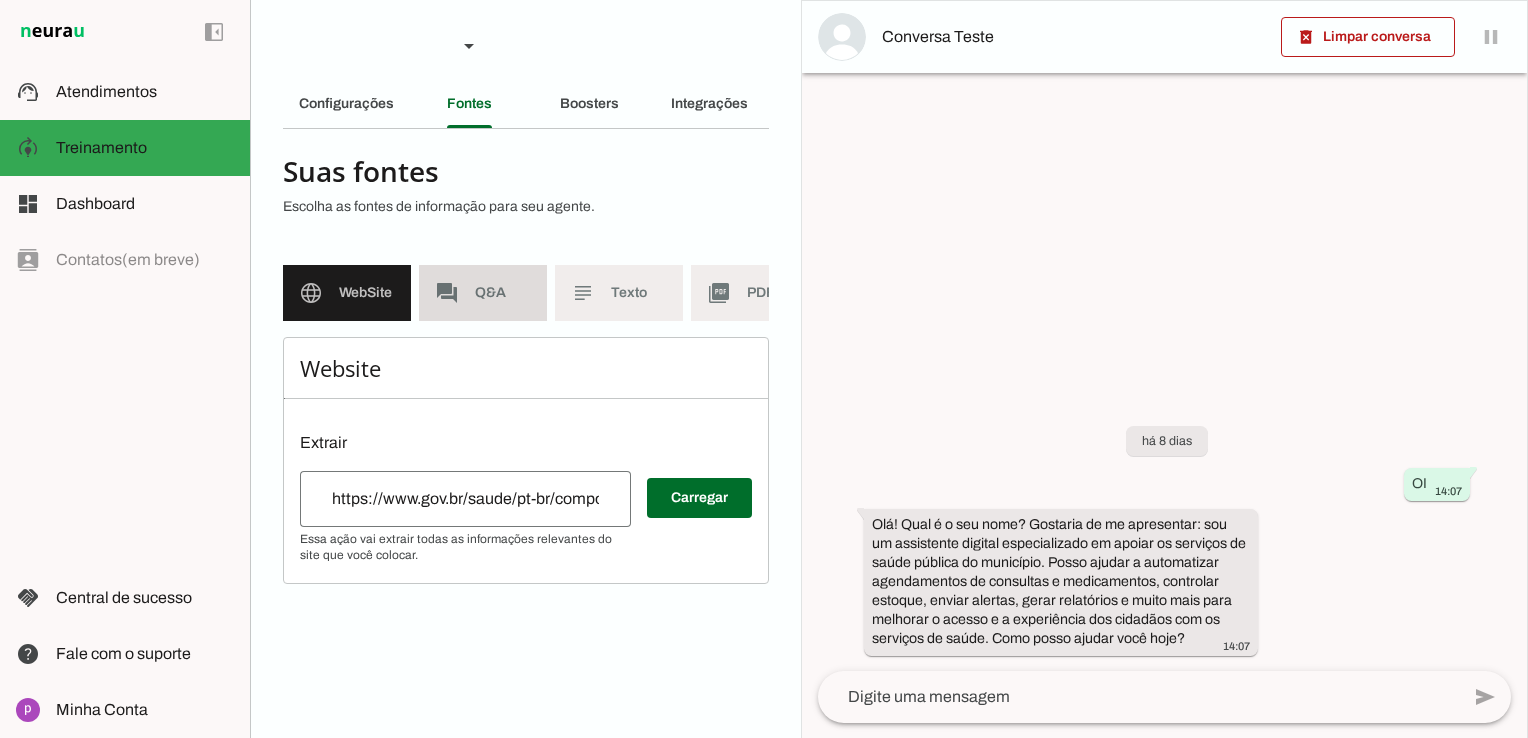 click on "Q&A" 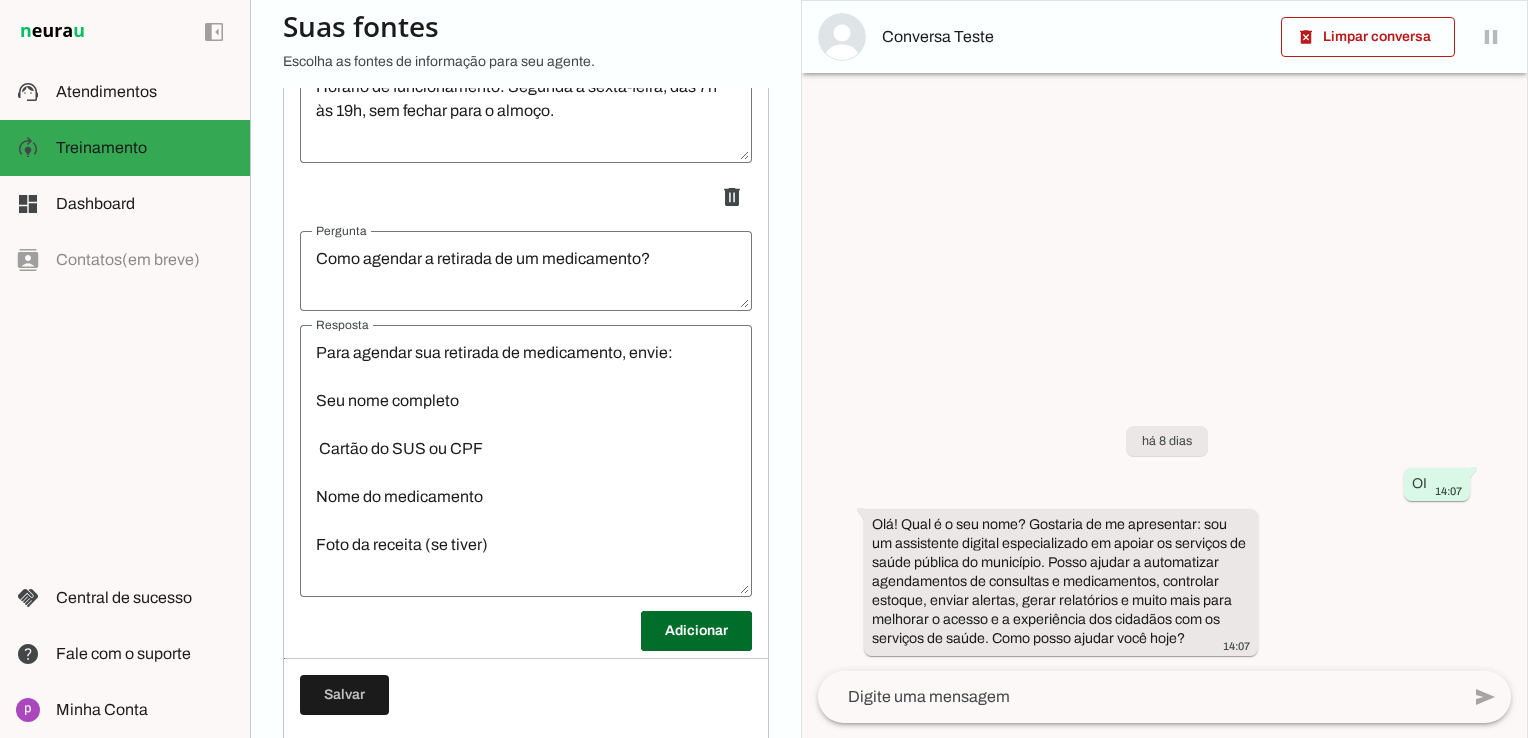 scroll, scrollTop: 1116, scrollLeft: 0, axis: vertical 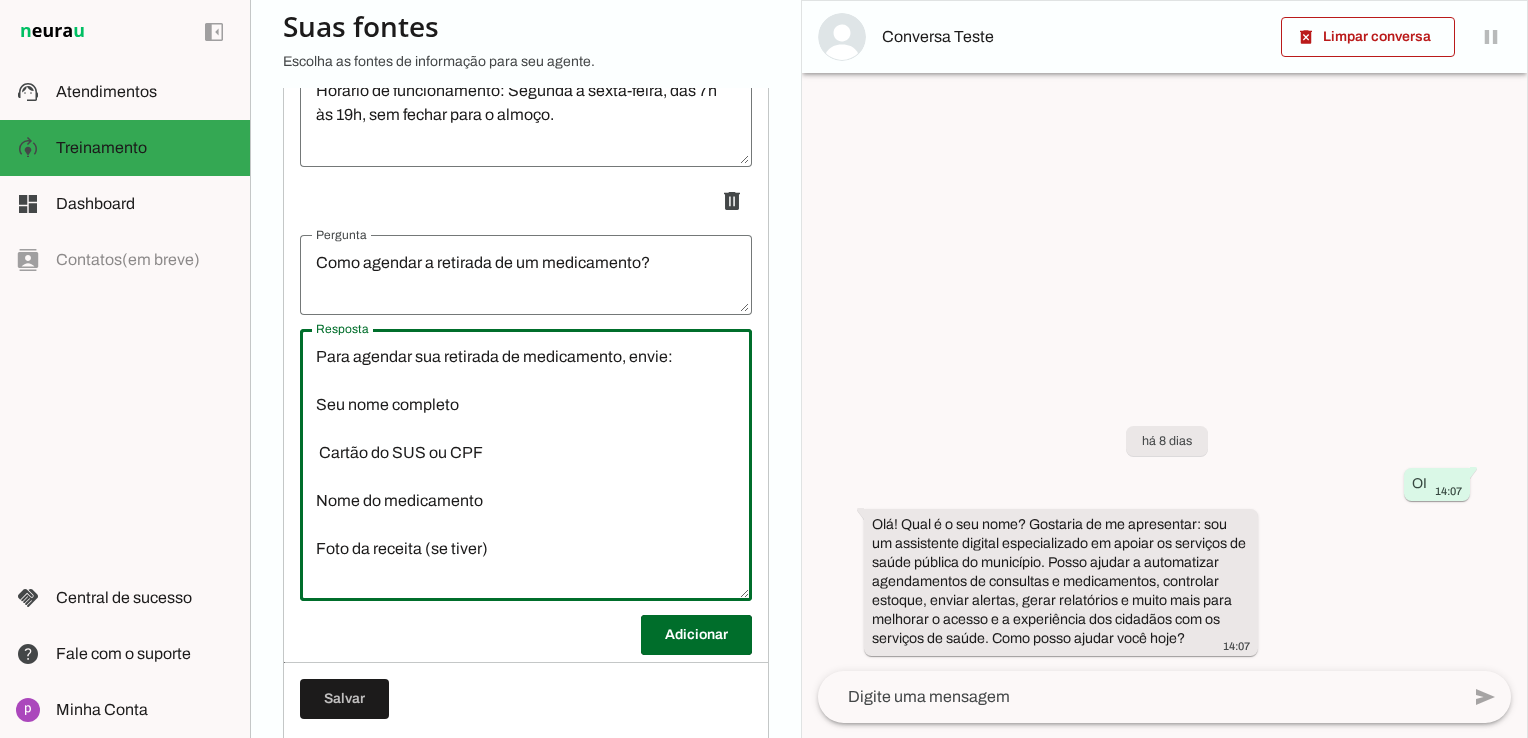 drag, startPoint x: 513, startPoint y: 578, endPoint x: 288, endPoint y: 423, distance: 273.22153 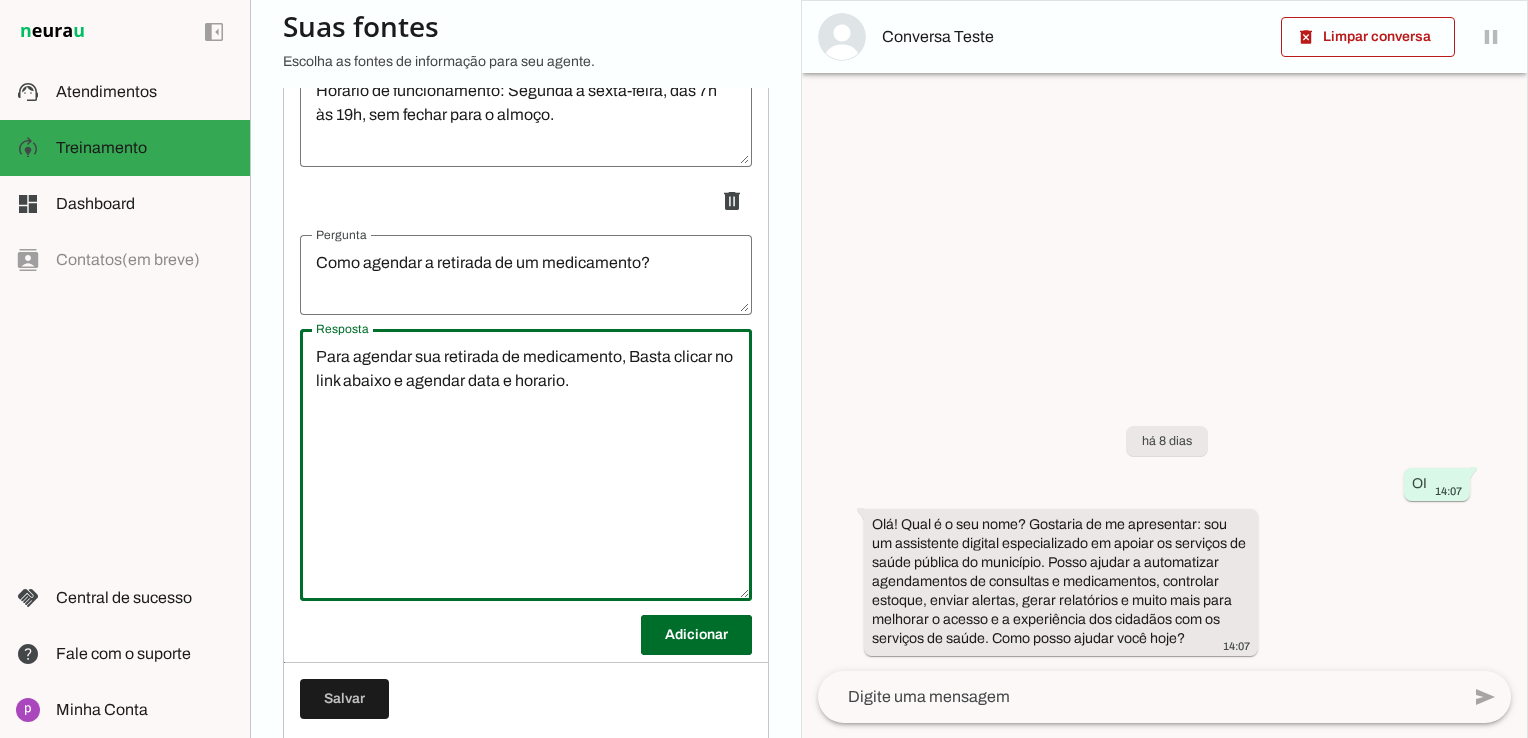 click on "Para agendar sua retirada de medicamento, Basta clicar no link abaixo e agendar data e horario." at bounding box center [526, 465] 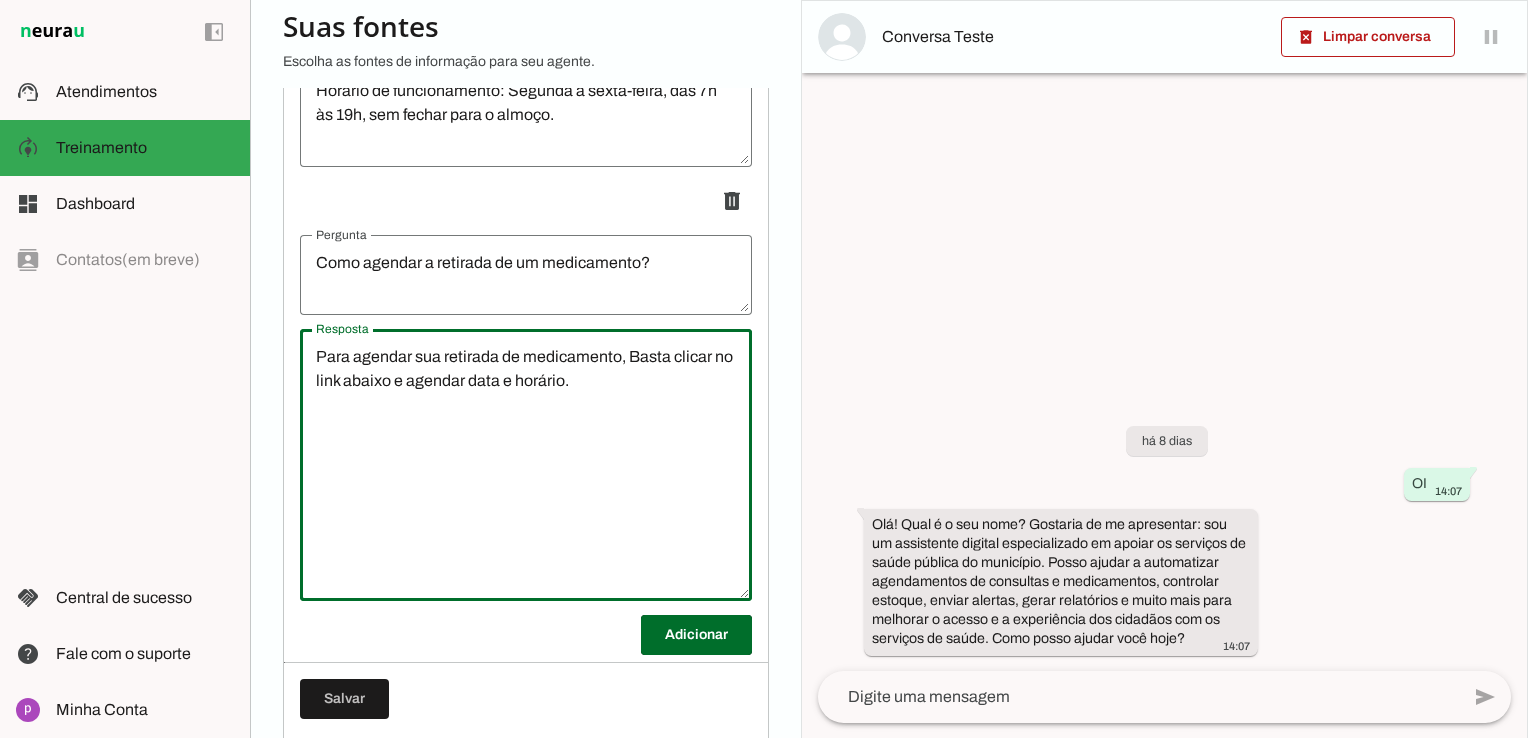 click on "Para agendar sua retirada de medicamento, Basta clicar no link abaixo e agendar data e horário." at bounding box center (526, 465) 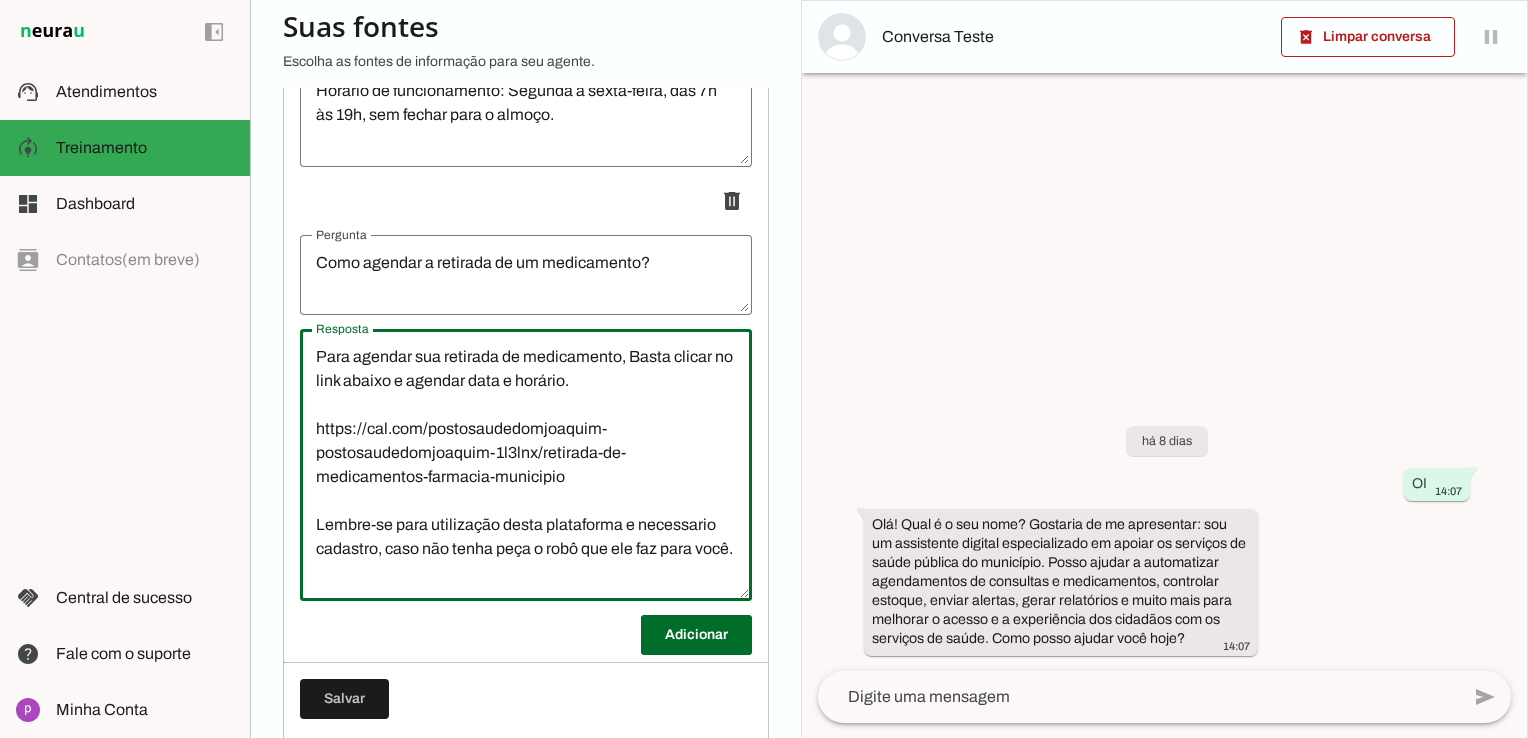 click on "Para agendar sua retirada de medicamento, Basta clicar no link abaixo e agendar data e horário.
https://cal.com/postosaudedomjoaquim-postosaudedomjoaquim-1l3lnx/retirada-de-medicamentos-farmacia-municipio
Lembre-se para utilização desta plataforma e necessario cadastro, caso não tenha peça o robô que ele faz para você." at bounding box center [526, 465] 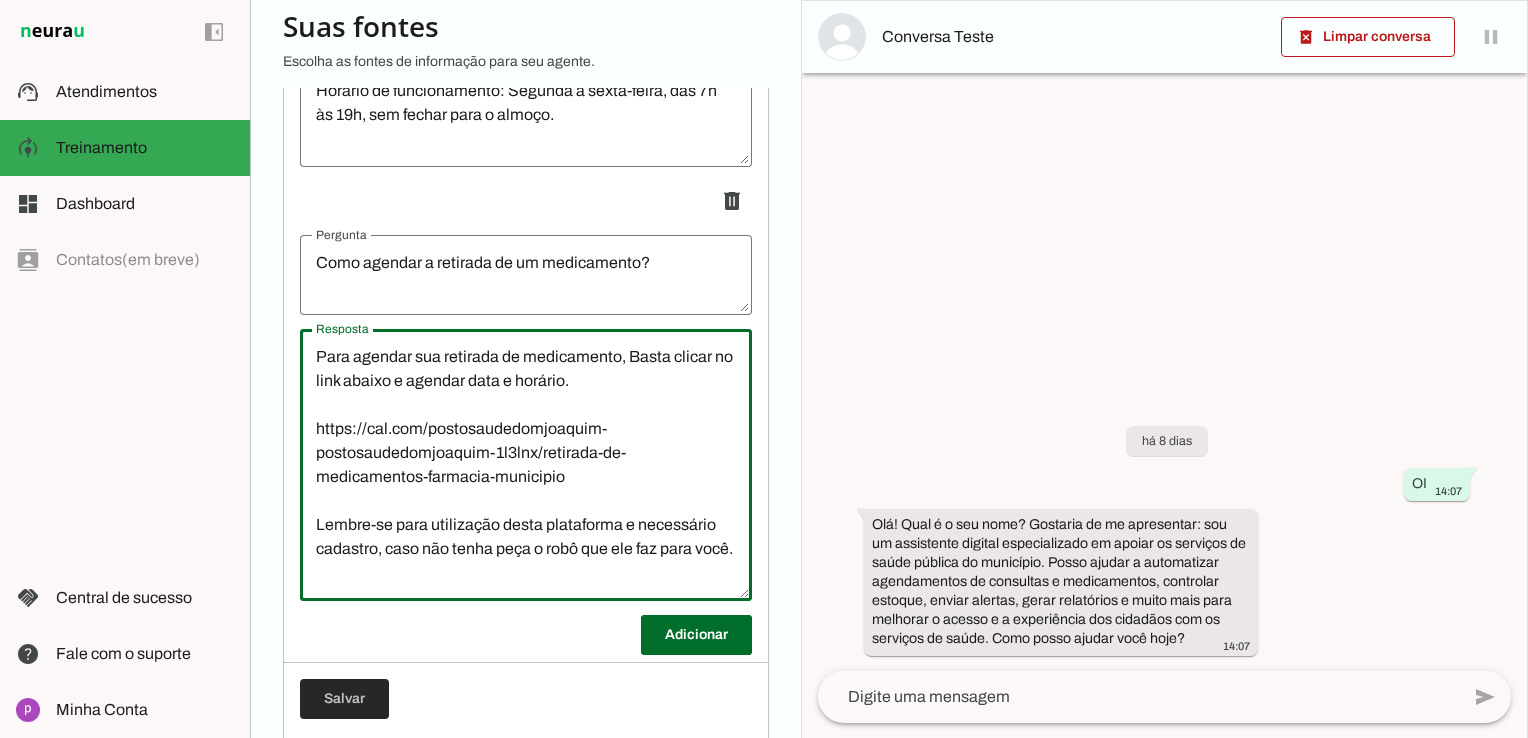 type on "Para agendar sua retirada de medicamento, Basta clicar no link abaixo e agendar data e horário.
https://cal.com/postosaudedomjoaquim-postosaudedomjoaquim-1l3lnx/retirada-de-medicamentos-farmacia-municipio
Lembre-se para utilização desta plataforma e necessário cadastro, caso não tenha peça o robô que ele faz para você." 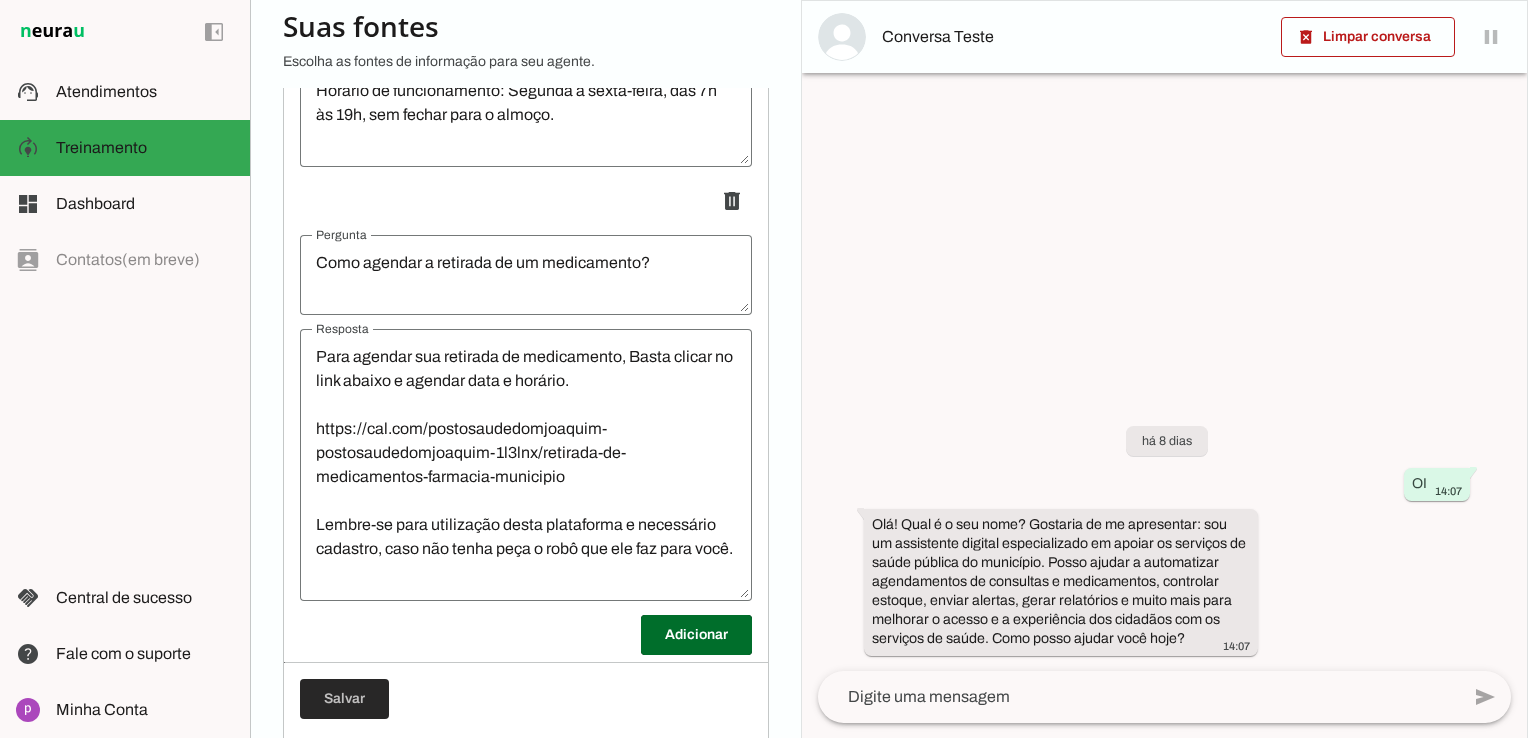 drag, startPoint x: 366, startPoint y: 714, endPoint x: 331, endPoint y: 705, distance: 36.138622 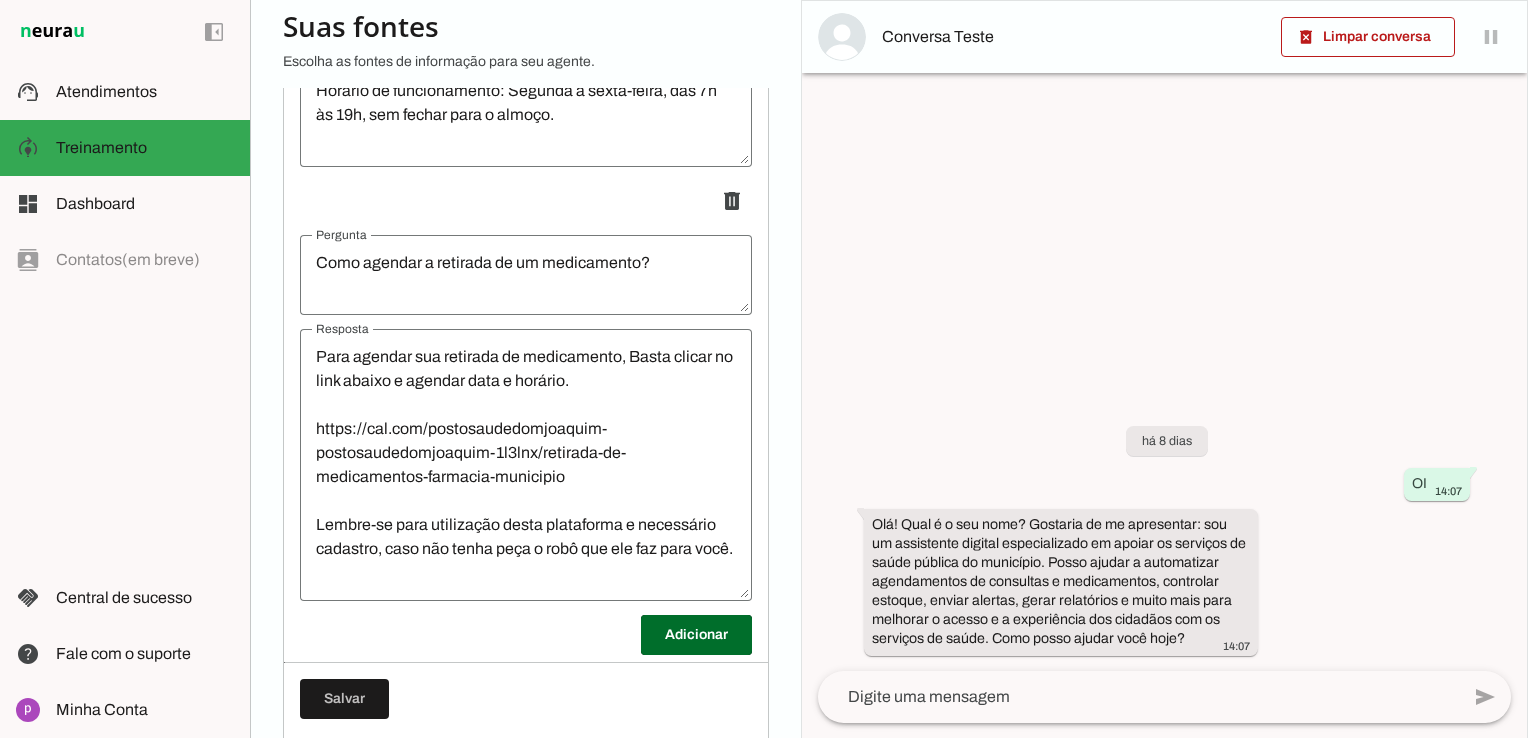 click on "Perguntas e respostas
Adicionar
Salvar" at bounding box center [526, -14] 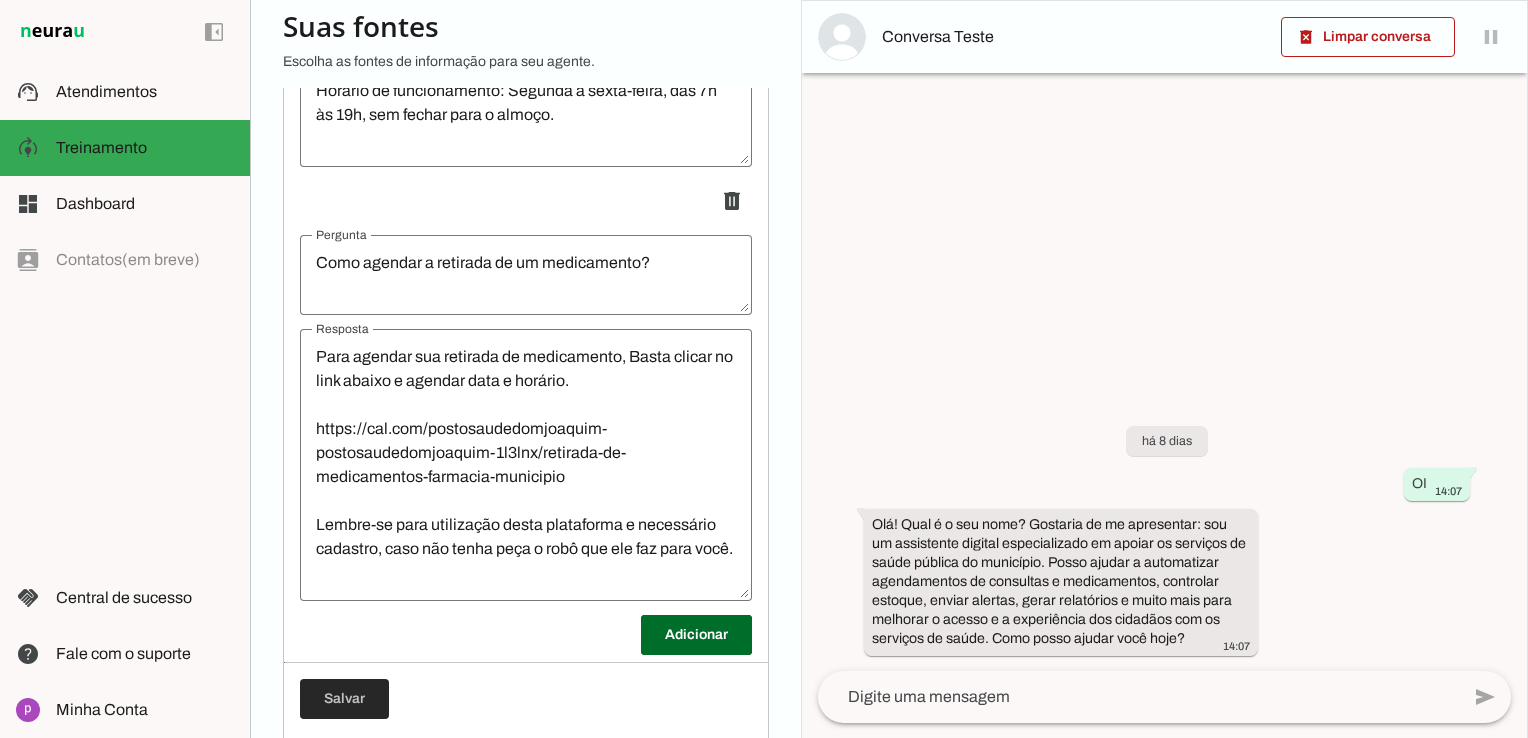click at bounding box center [344, 699] 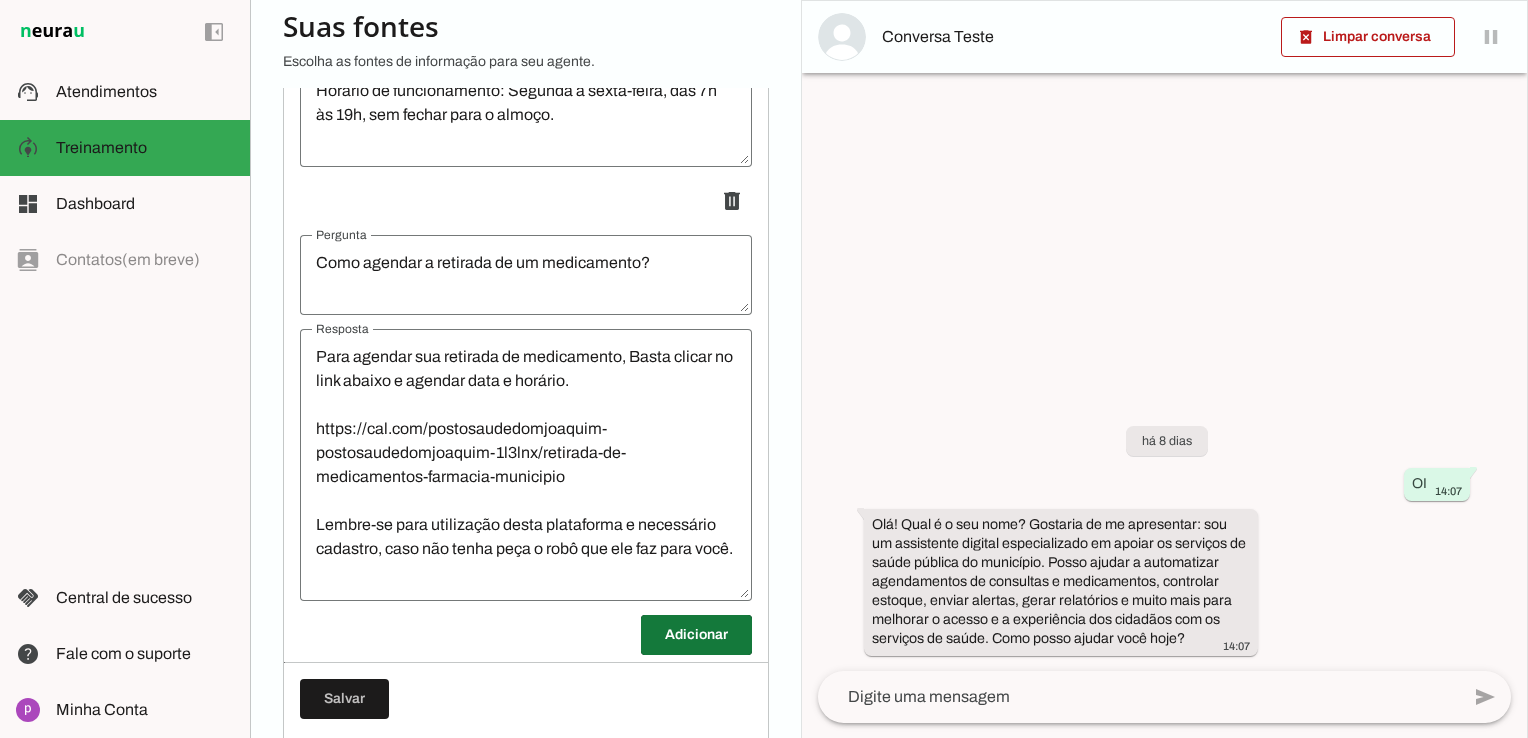 click at bounding box center (696, 635) 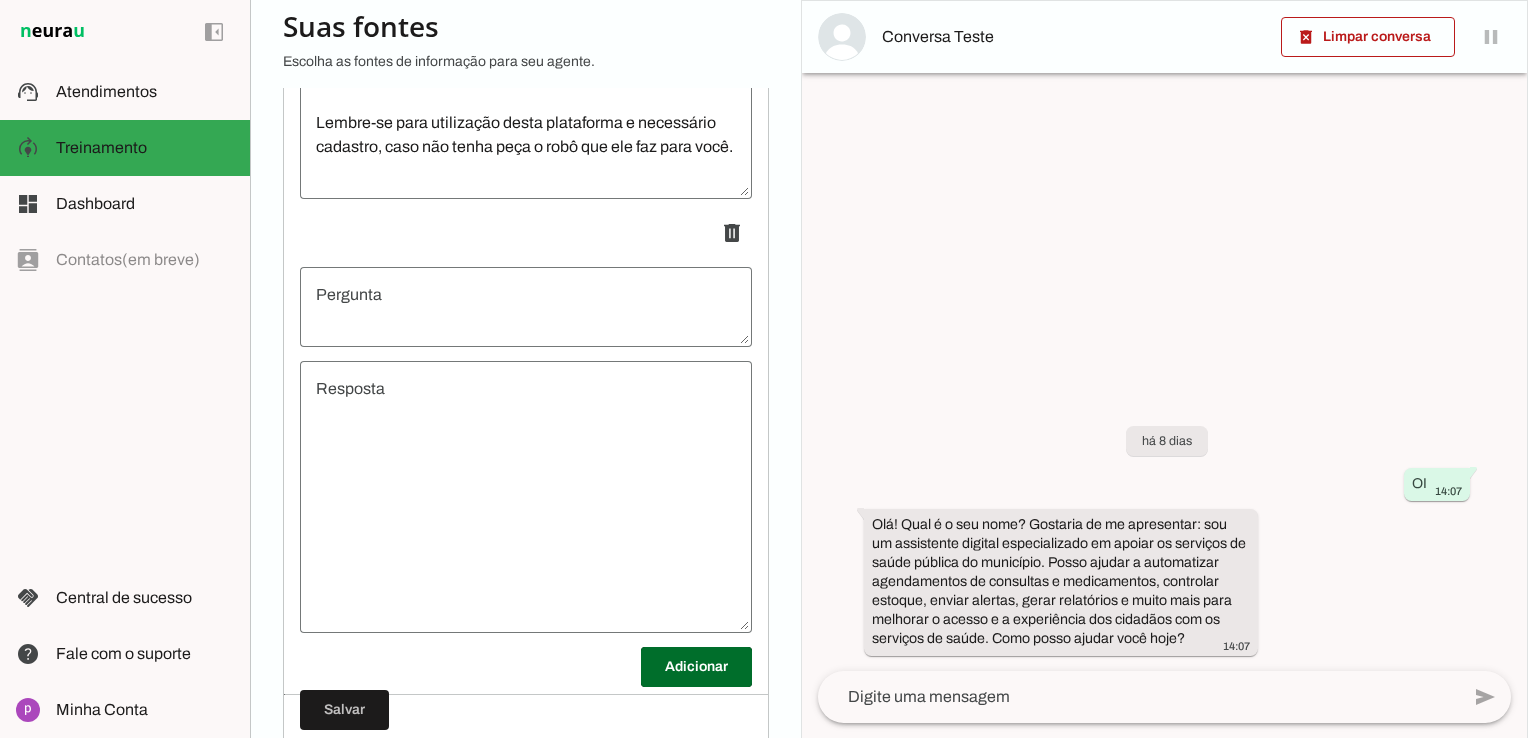 scroll, scrollTop: 1602, scrollLeft: 0, axis: vertical 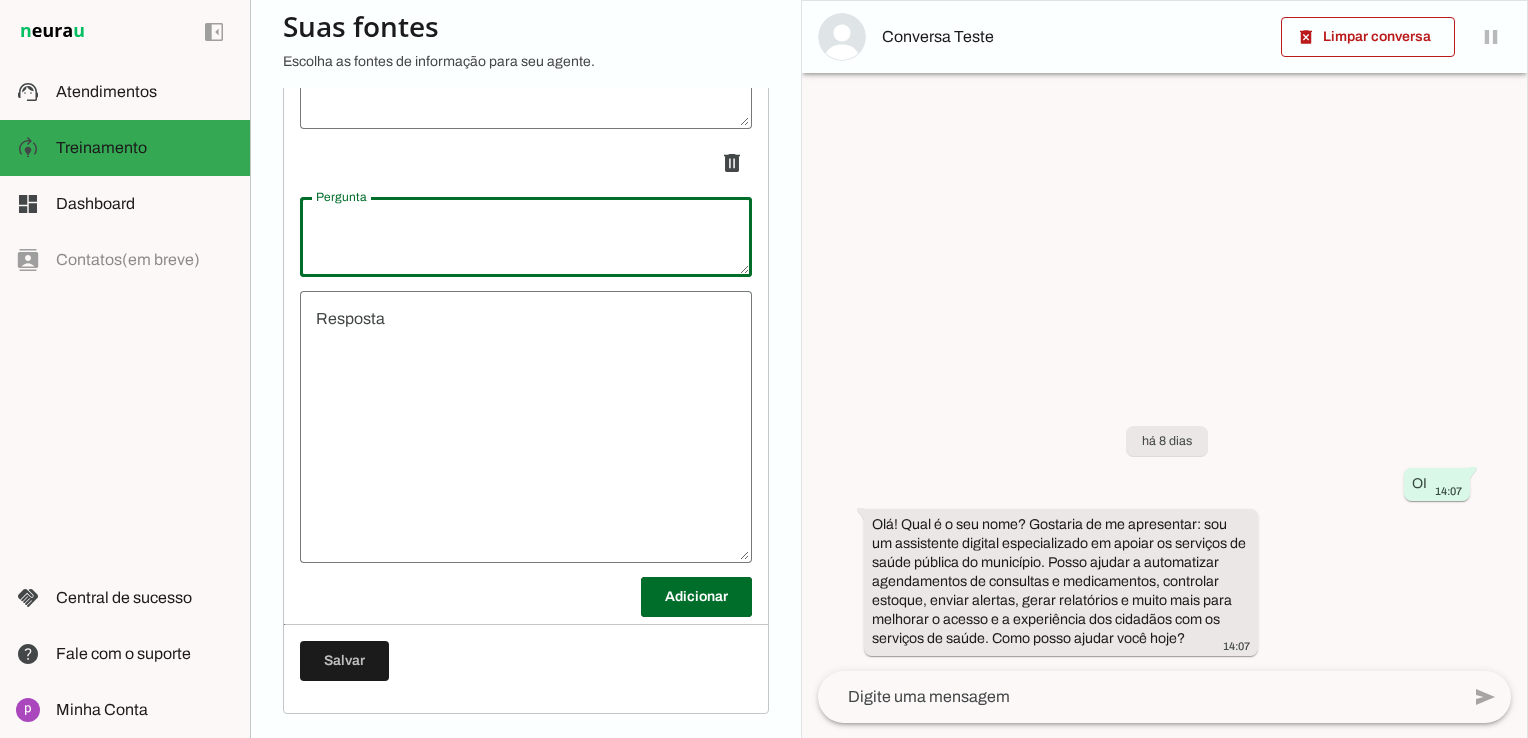 click at bounding box center (526, 237) 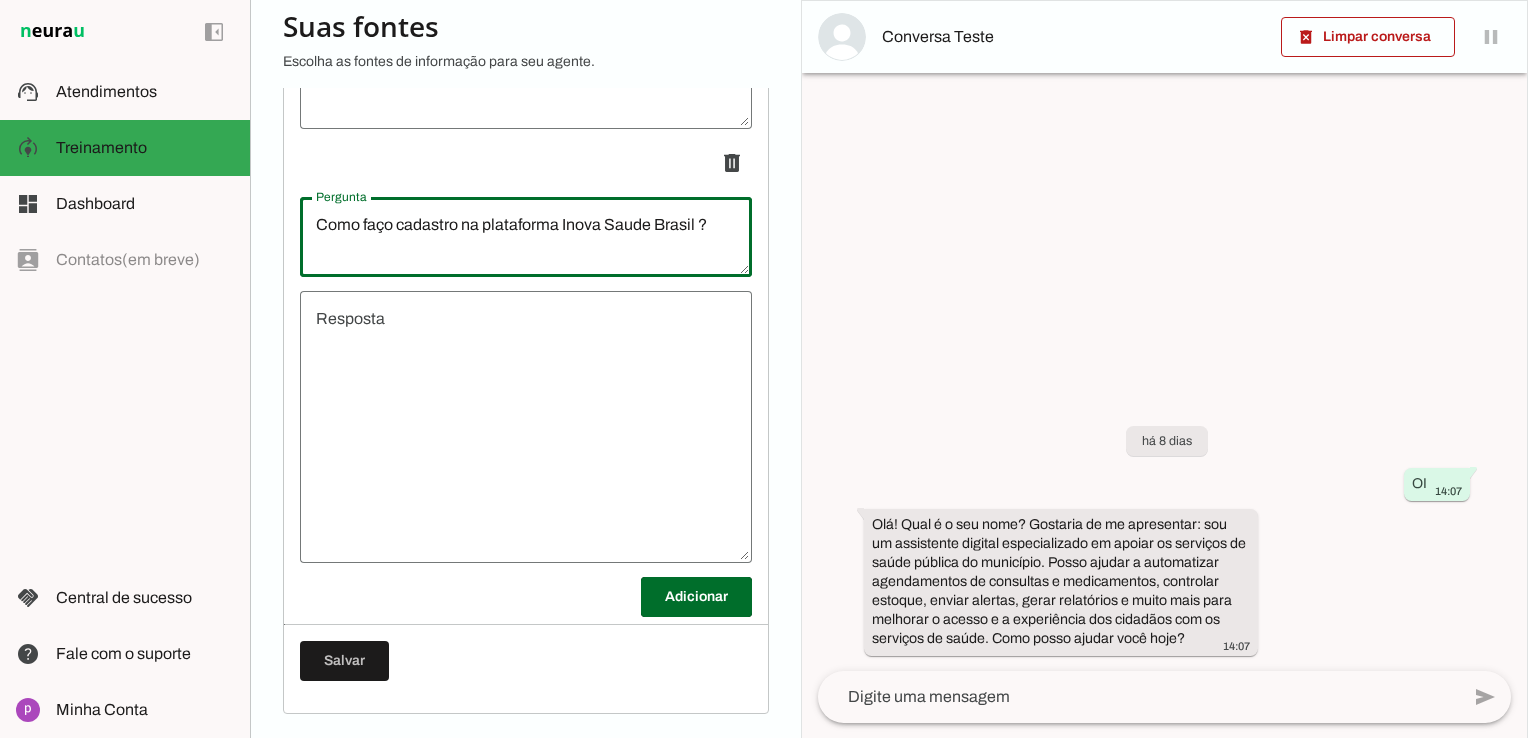 click on "Como faço cadastro na plataforma Inova Saude Brasil ?" at bounding box center [526, 237] 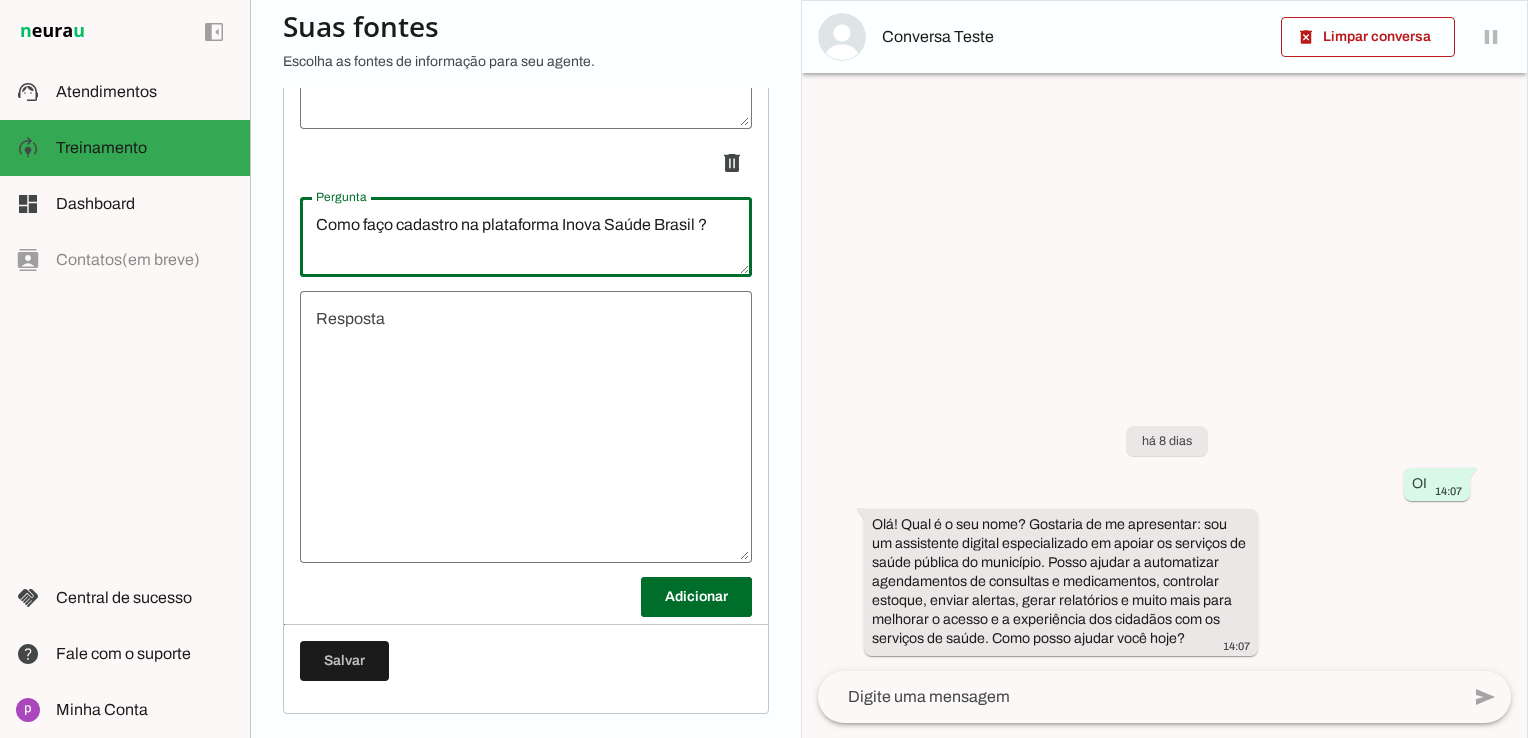 type on "Como faço cadastro na plataforma Inova Saúde Brasil ?" 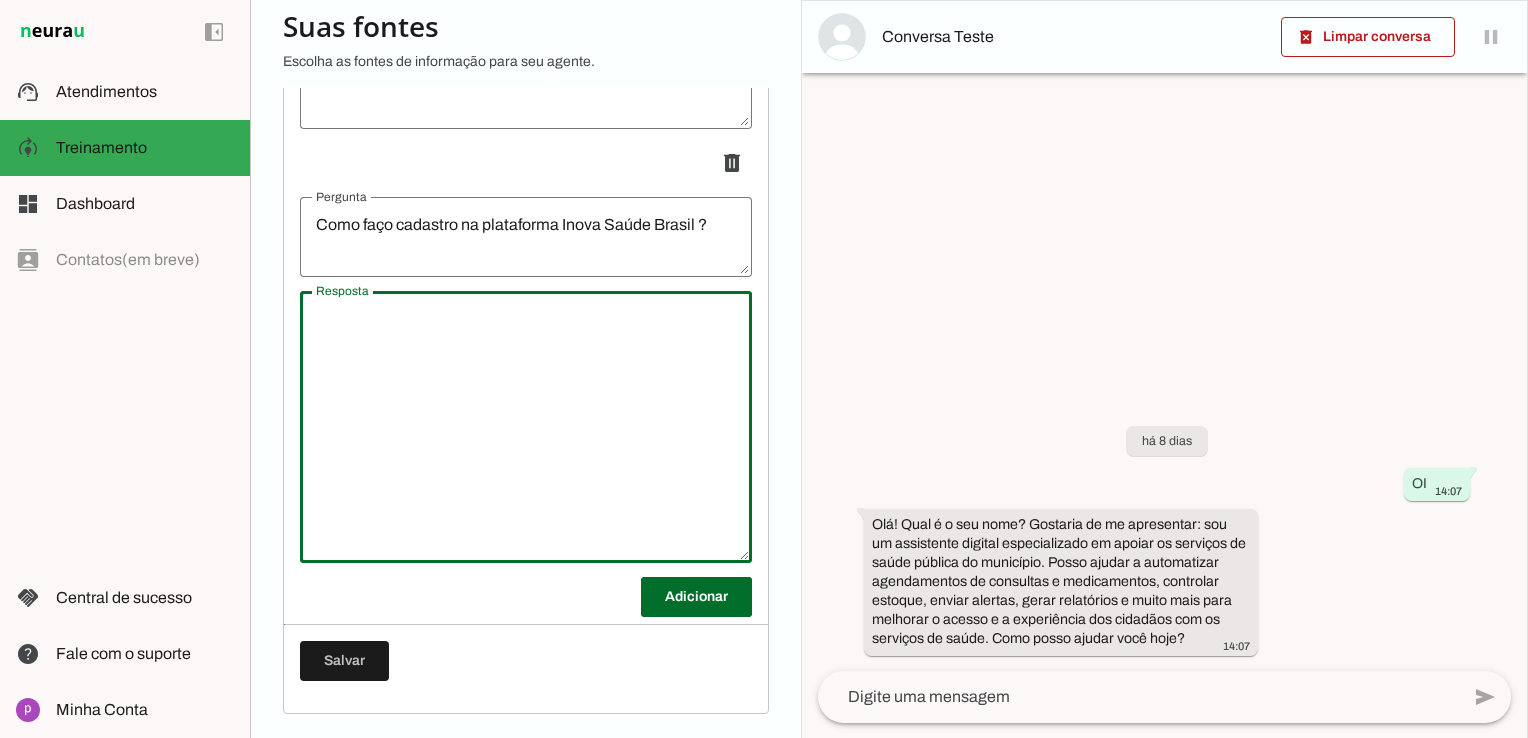 click at bounding box center (526, 427) 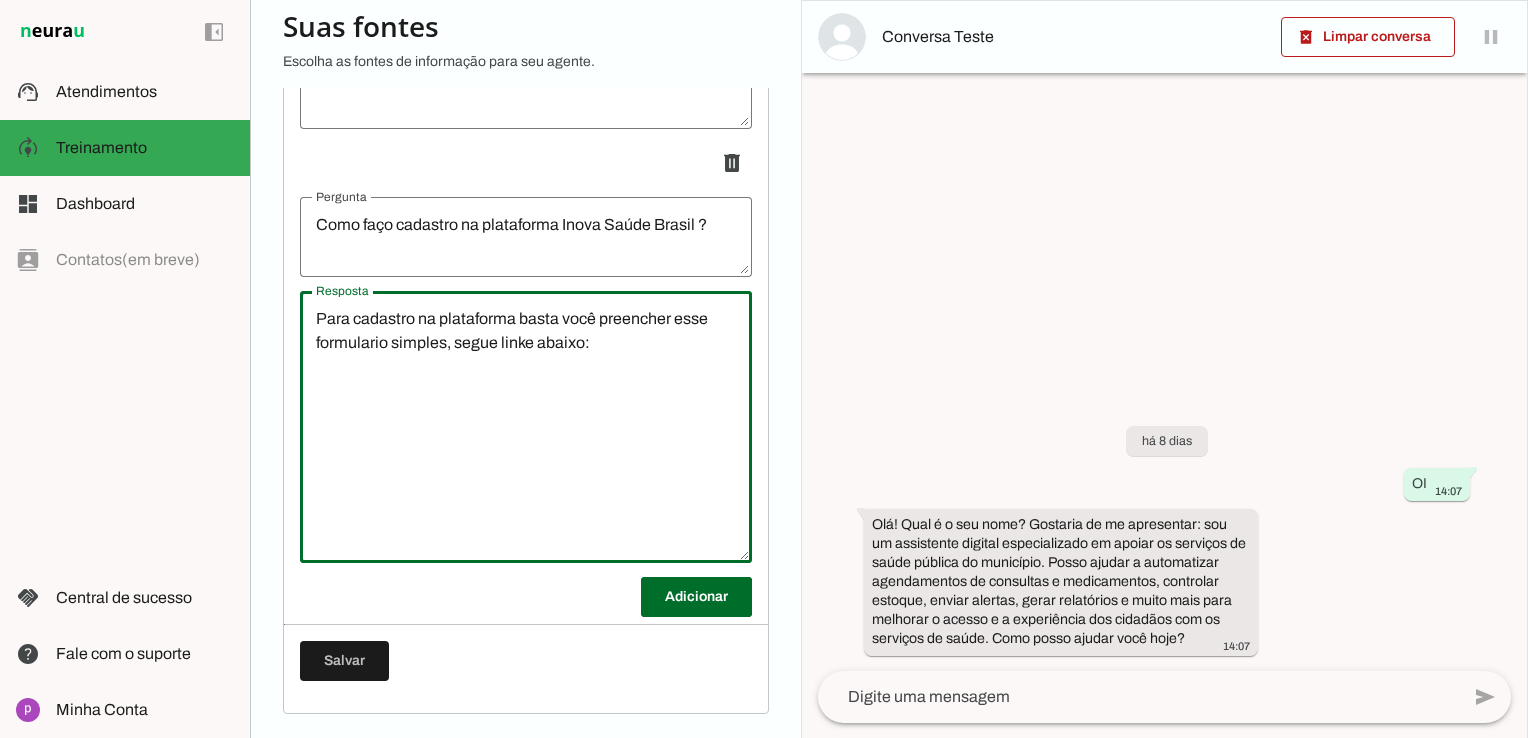 click on "Para cadastro na plataforma basta você preencher esse formulario simples, segue linke abaixo:" at bounding box center [526, 427] 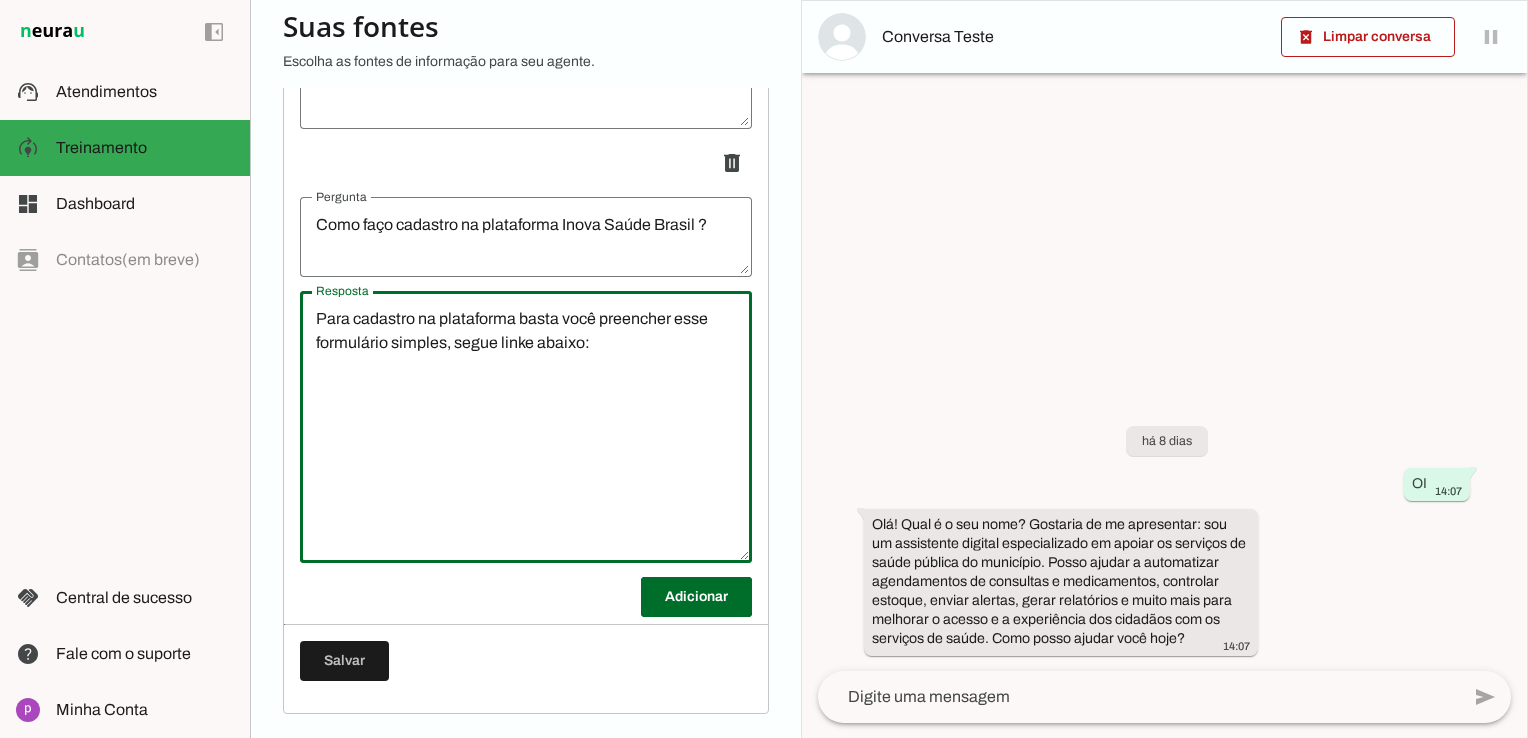 type on "Para cadastro na plataforma basta você preencher esse formulário simples, segue linke abaixo:" 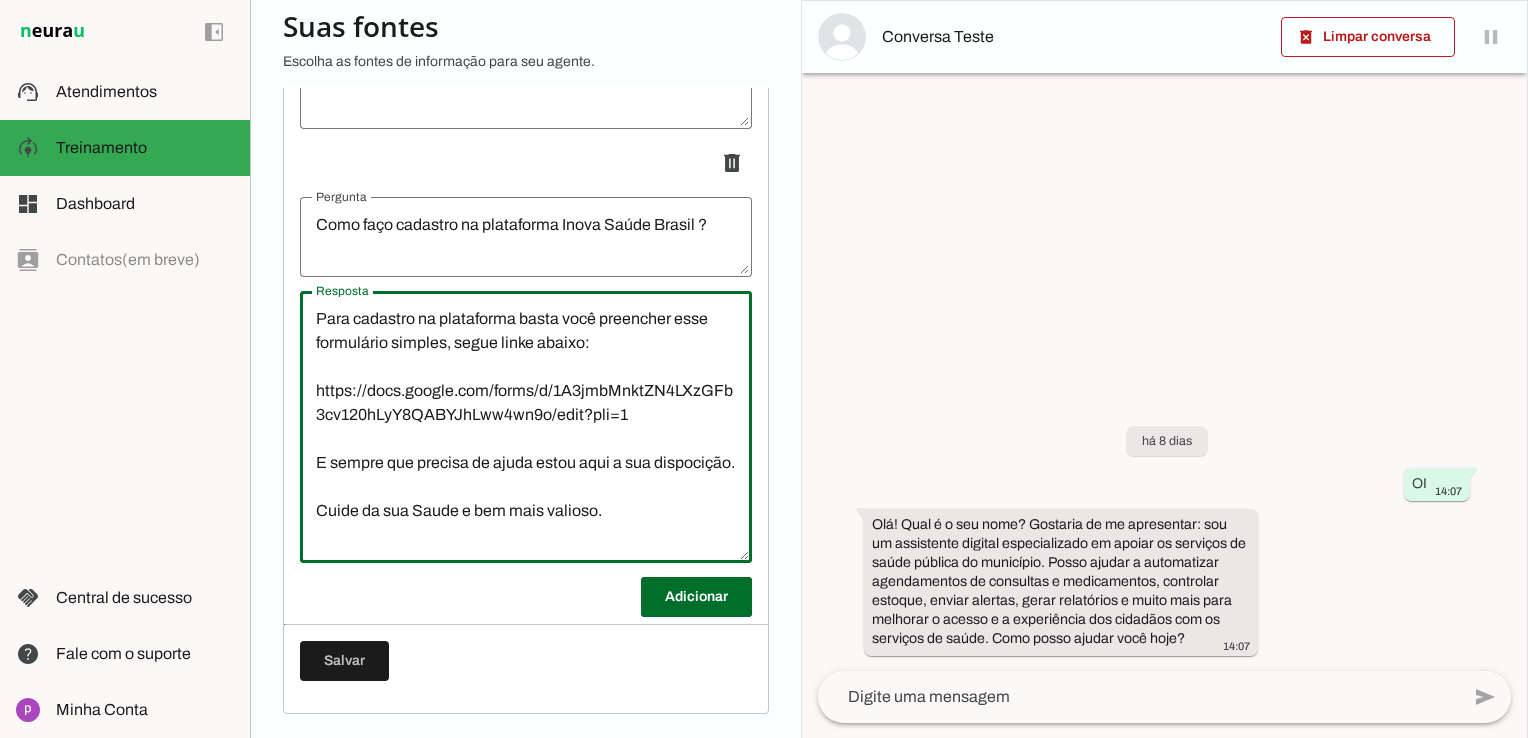 click on "Para cadastro na plataforma basta você preencher esse formulário simples, segue linke abaixo:
https://docs.google.com/forms/d/1A3jmbMnktZN4LXzGFb3cv120hLyY8QABYJhLww4wn9o/edit?pli=1
E sempre que precisa de ajuda estou aqui a sua dispocição.
Cuide da sua Saude e bem mais valioso." at bounding box center [526, 427] 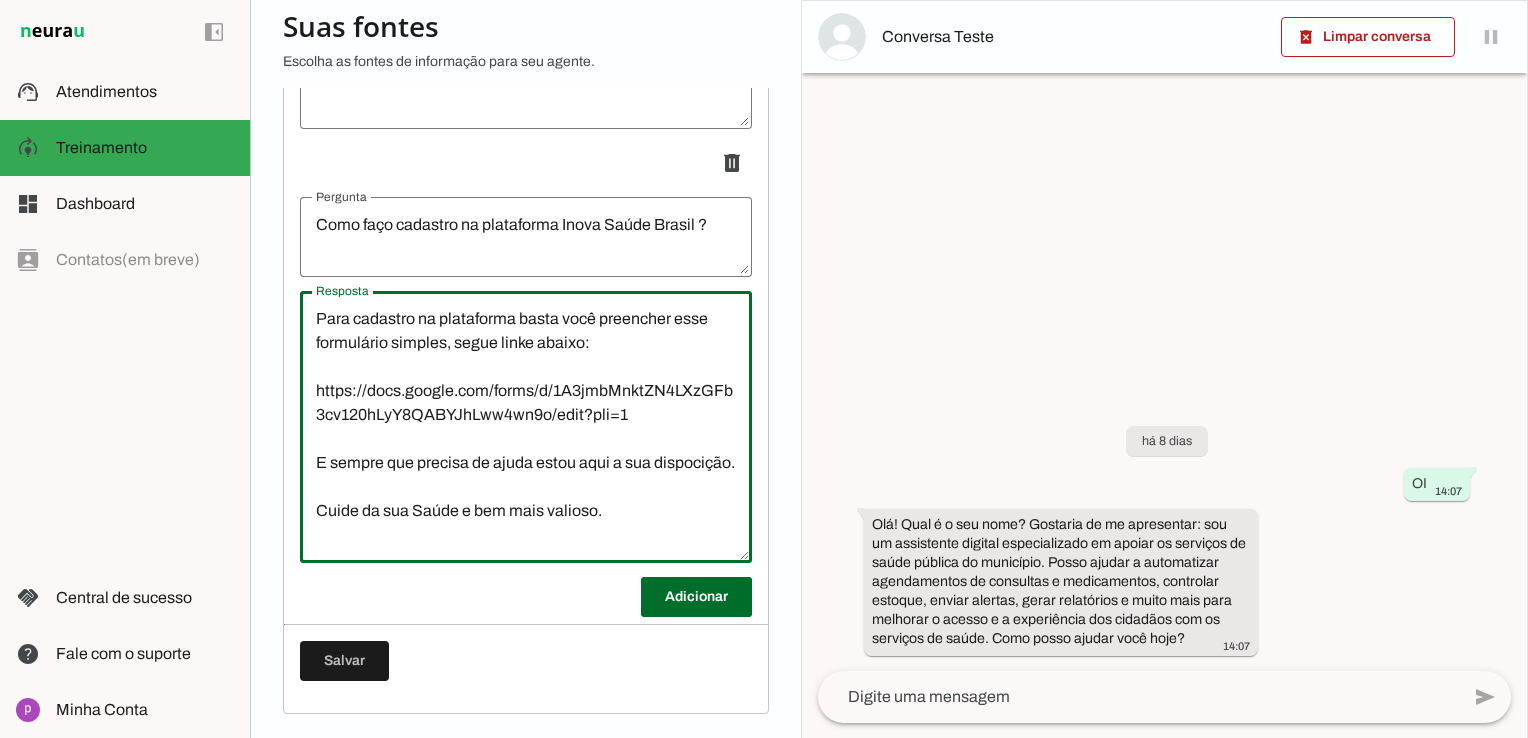click on "Para cadastro na plataforma basta você preencher esse formulário simples, segue linke abaixo:
https://docs.google.com/forms/d/1A3jmbMnktZN4LXzGFb3cv120hLyY8QABYJhLww4wn9o/edit?pli=1
E sempre que precisa de ajuda estou aqui a sua dispocição.
Cuide da sua Saúde e bem mais valioso." at bounding box center [526, 427] 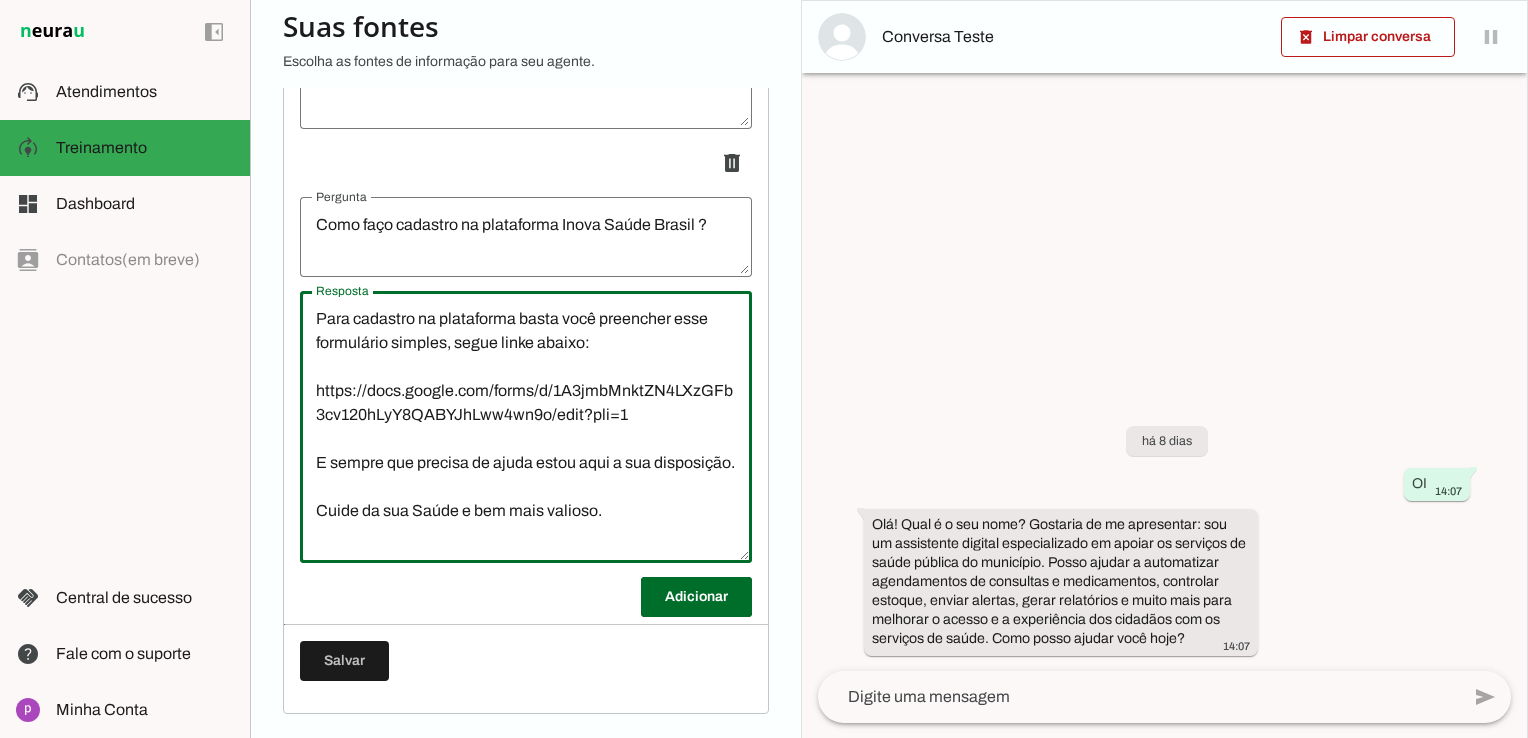 type on "Para cadastro na plataforma basta você preencher esse formulário simples, segue linke abaixo:
https://docs.google.com/forms/d/1A3jmbMnktZN4LXzGFb3cv120hLyY8QABYJhLww4wn9o/edit?pli=1
E sempre que precisa de ajuda estou aqui a sua disposição.
Cuide da sua Saúde e bem mais valioso." 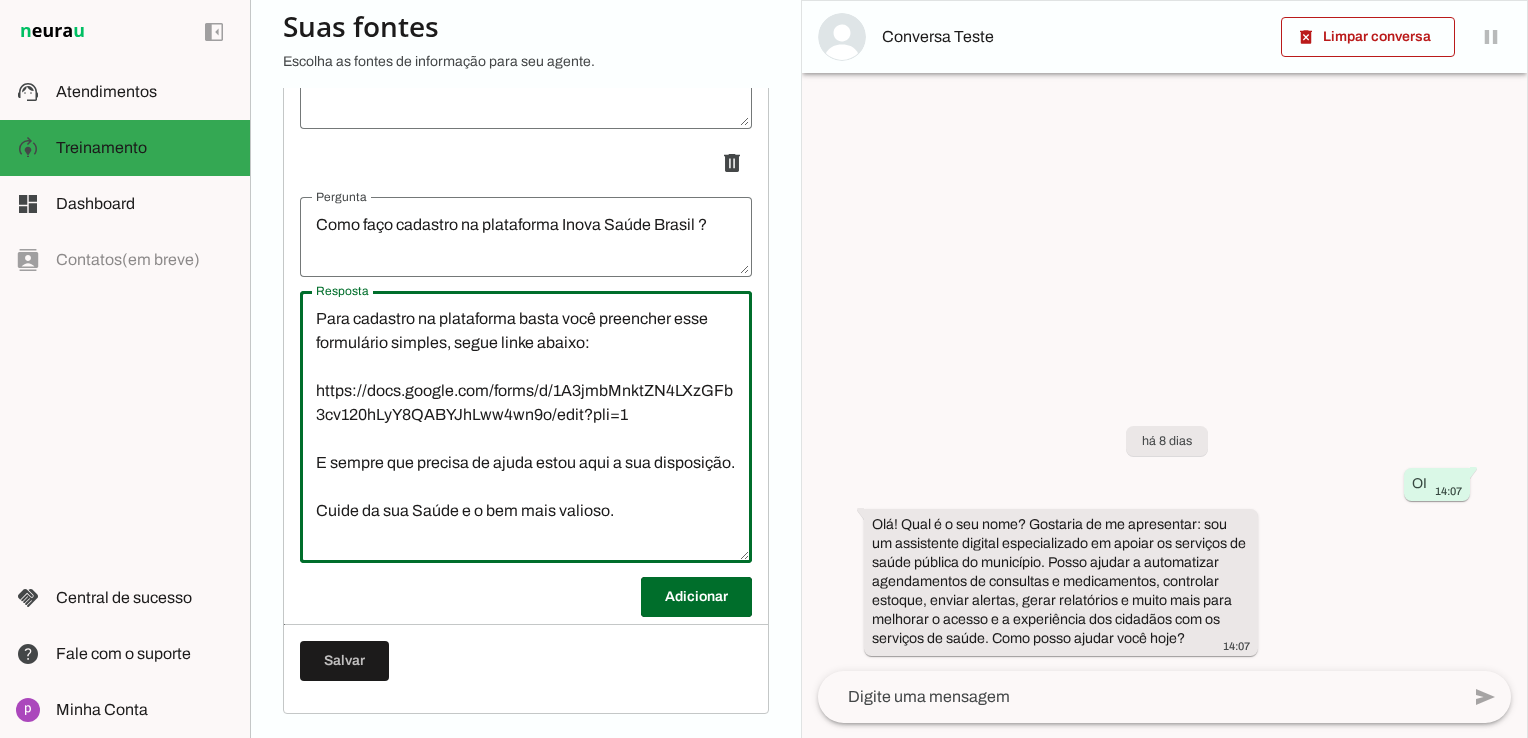 click on "Para cadastro na plataforma basta você preencher esse formulário simples, segue linke abaixo:
https://docs.google.com/forms/d/1A3jmbMnktZN4LXzGFb3cv120hLyY8QABYJhLww4wn9o/edit?pli=1
E sempre que precisa de ajuda estou aqui a sua disposição.
Cuide da sua Saúde e o bem mais valioso." at bounding box center [526, 427] 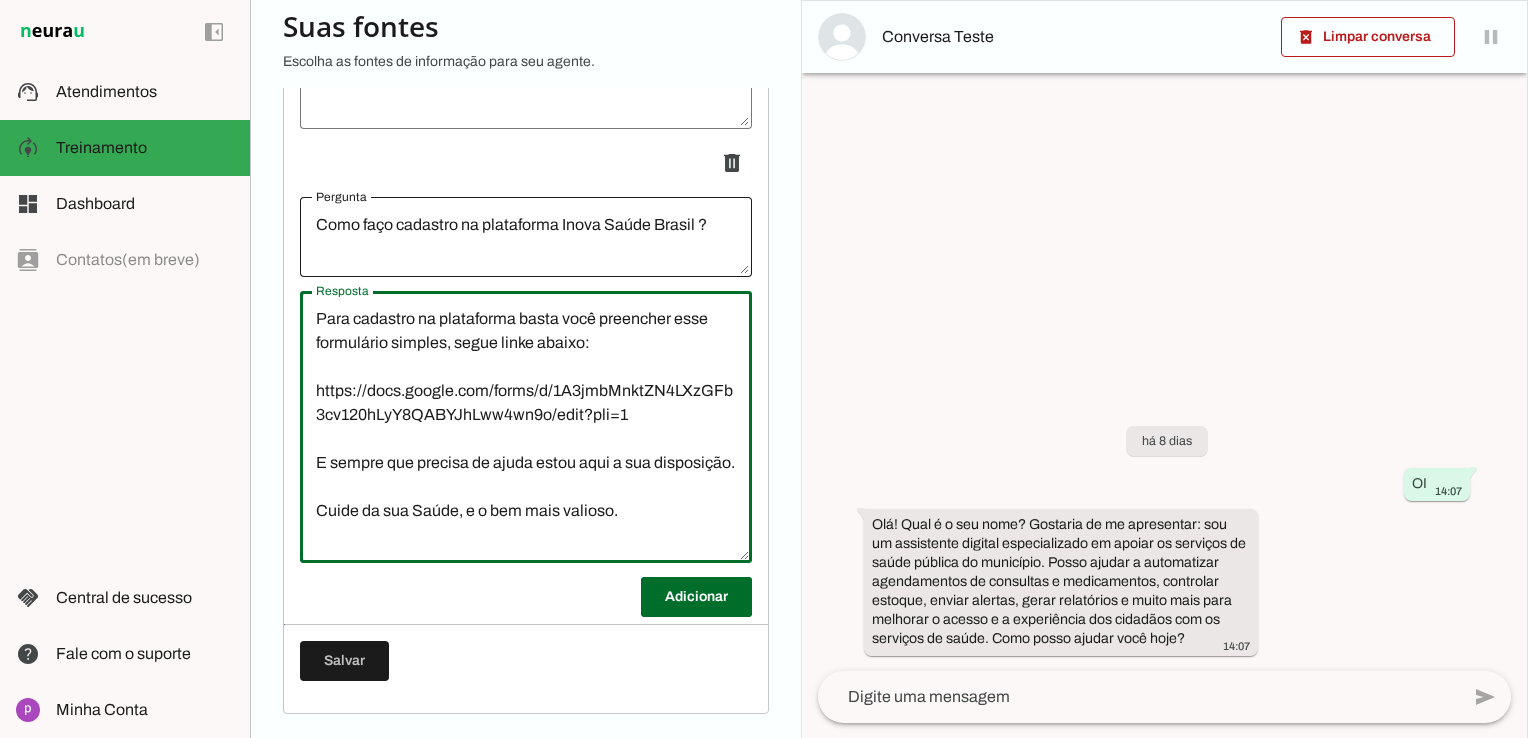 type on "Para cadastro na plataforma basta você preencher esse formulário simples, segue linke abaixo:
https://docs.google.com/forms/d/1A3jmbMnktZN4LXzGFb3cv120hLyY8QABYJhLww4wn9o/edit?pli=1
E sempre que precisa de ajuda estou aqui a sua disposição.
Cuide da sua Saúde, e o bem mais valioso." 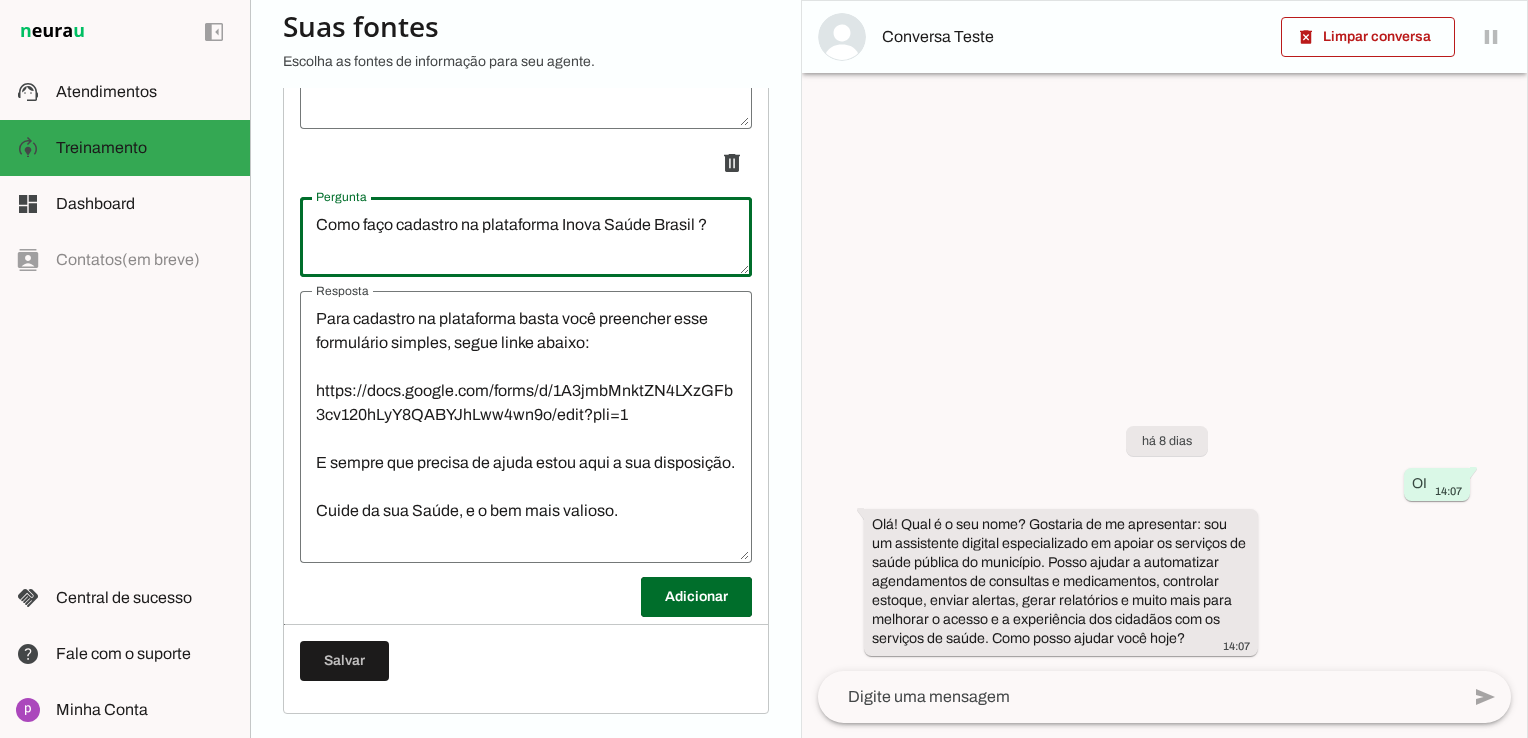 click on "delete" at bounding box center (526, 163) 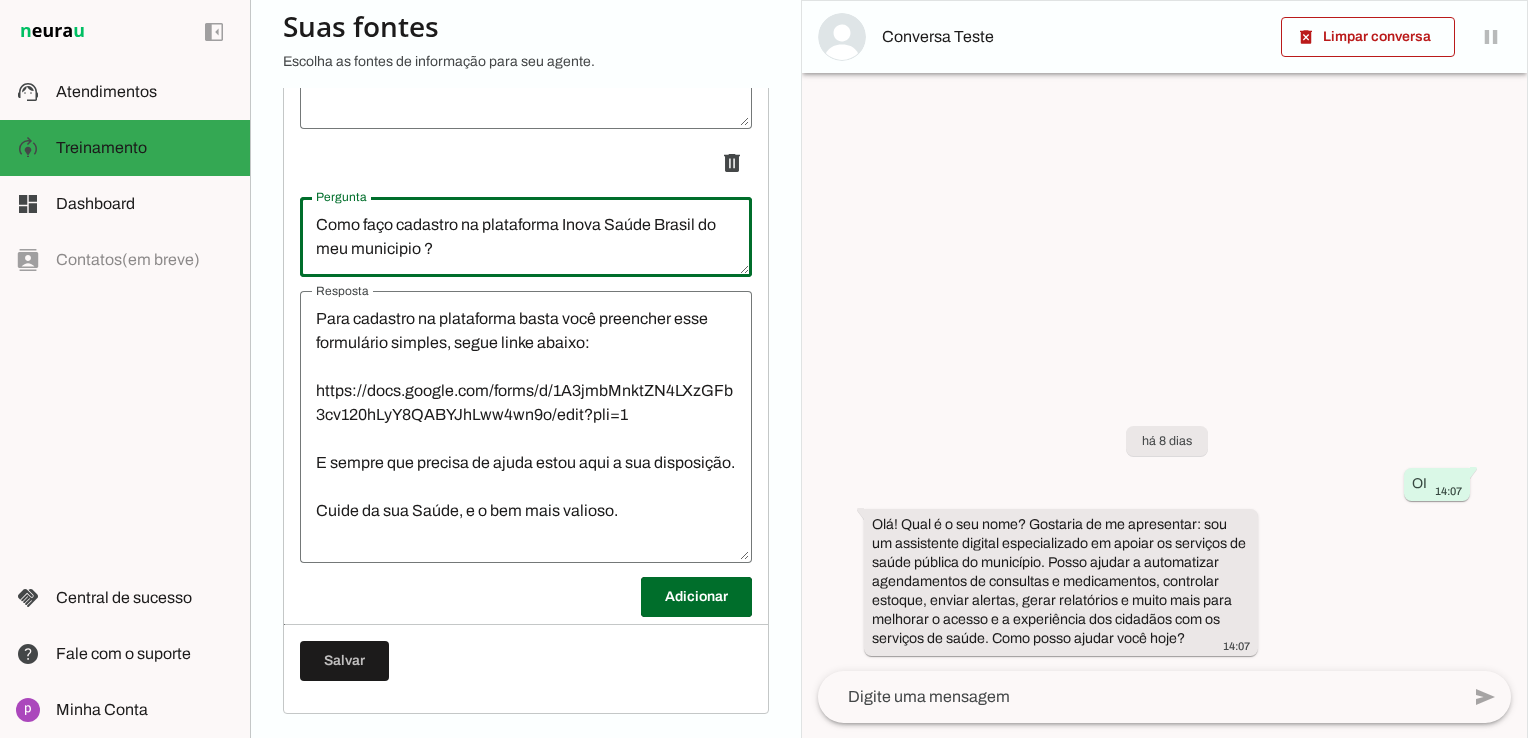 click on "Como faço cadastro na plataforma Inova Saúde Brasil do meu municipio ?" at bounding box center (526, 237) 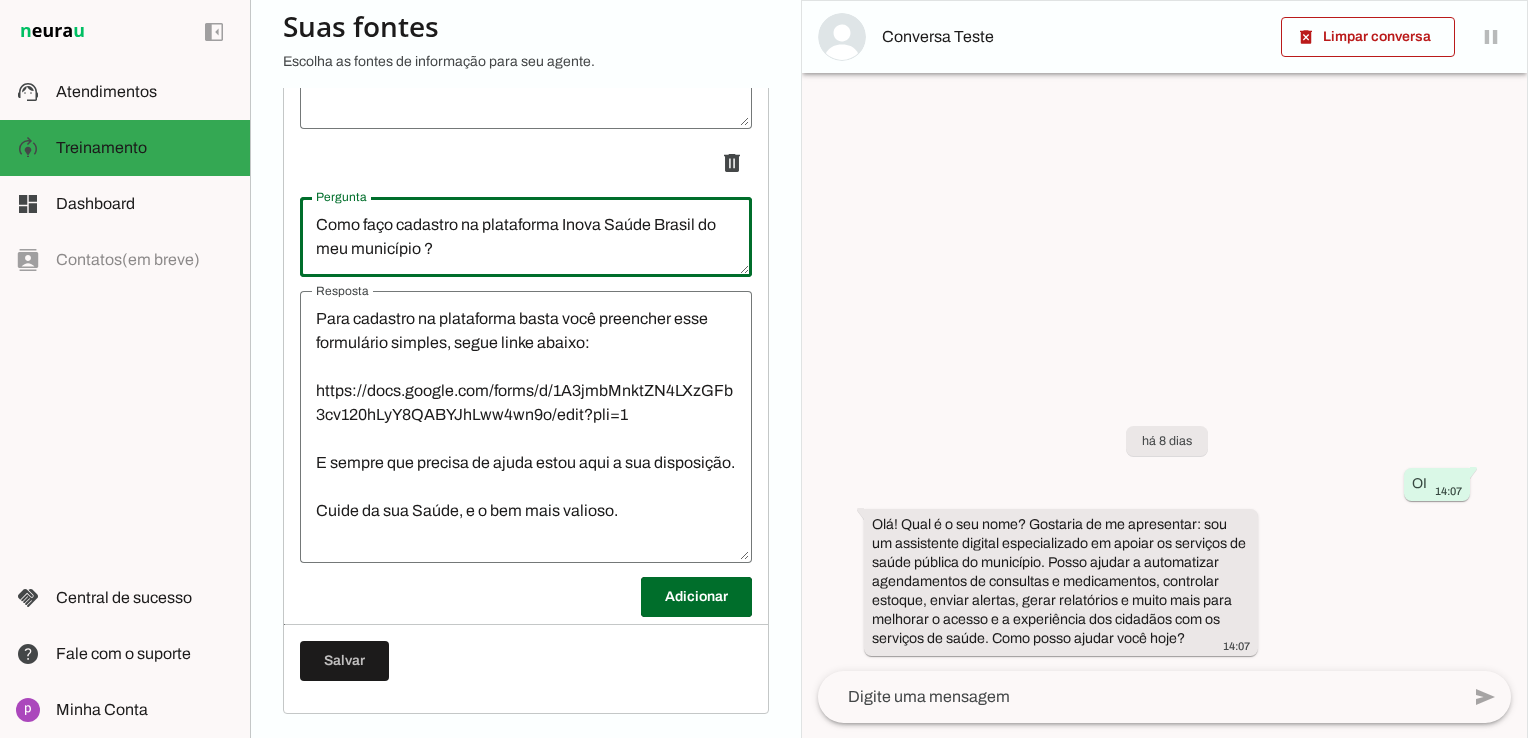 click on "delete" at bounding box center [526, 163] 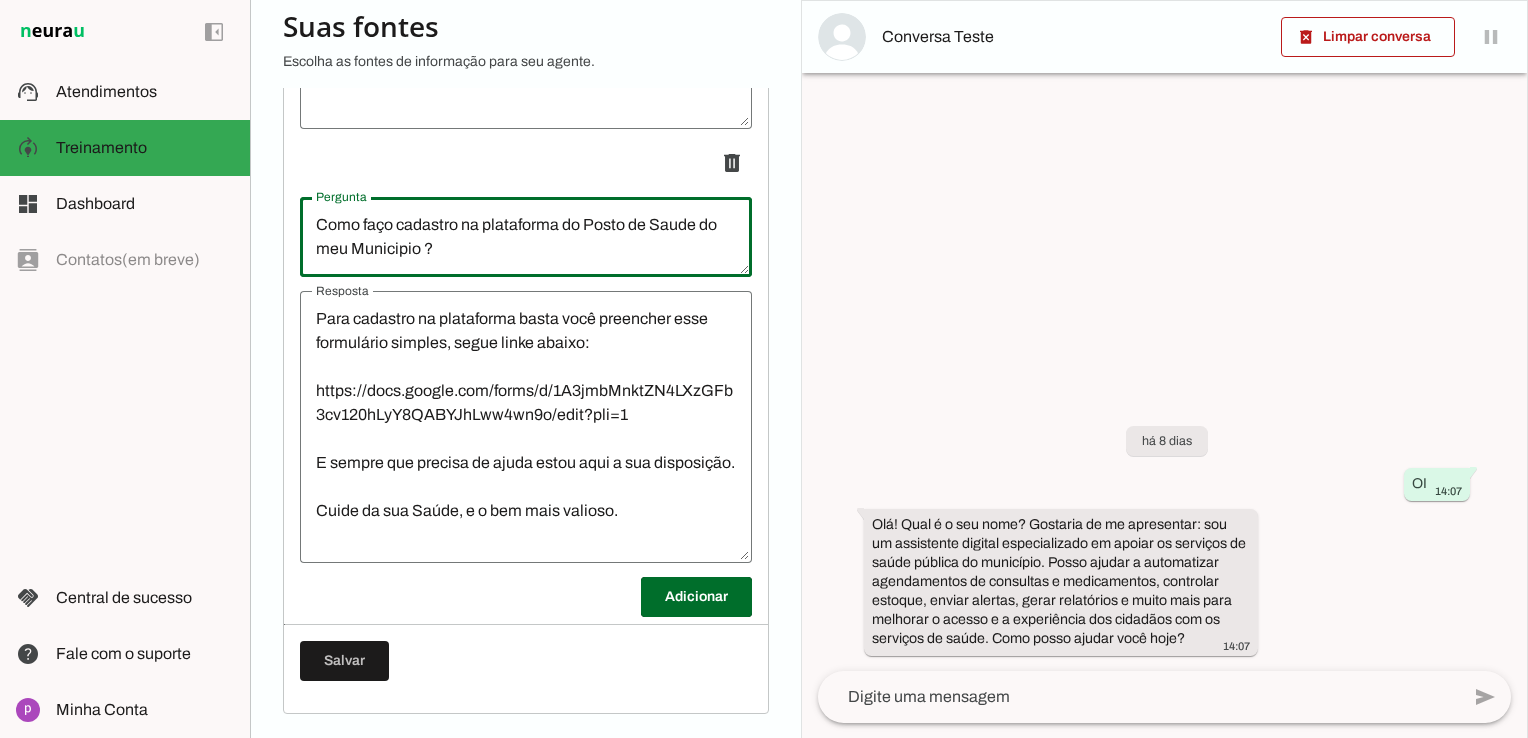 click on "Como faço cadastro na plataforma do Posto de Saude do meu Municipio ?" at bounding box center (526, 237) 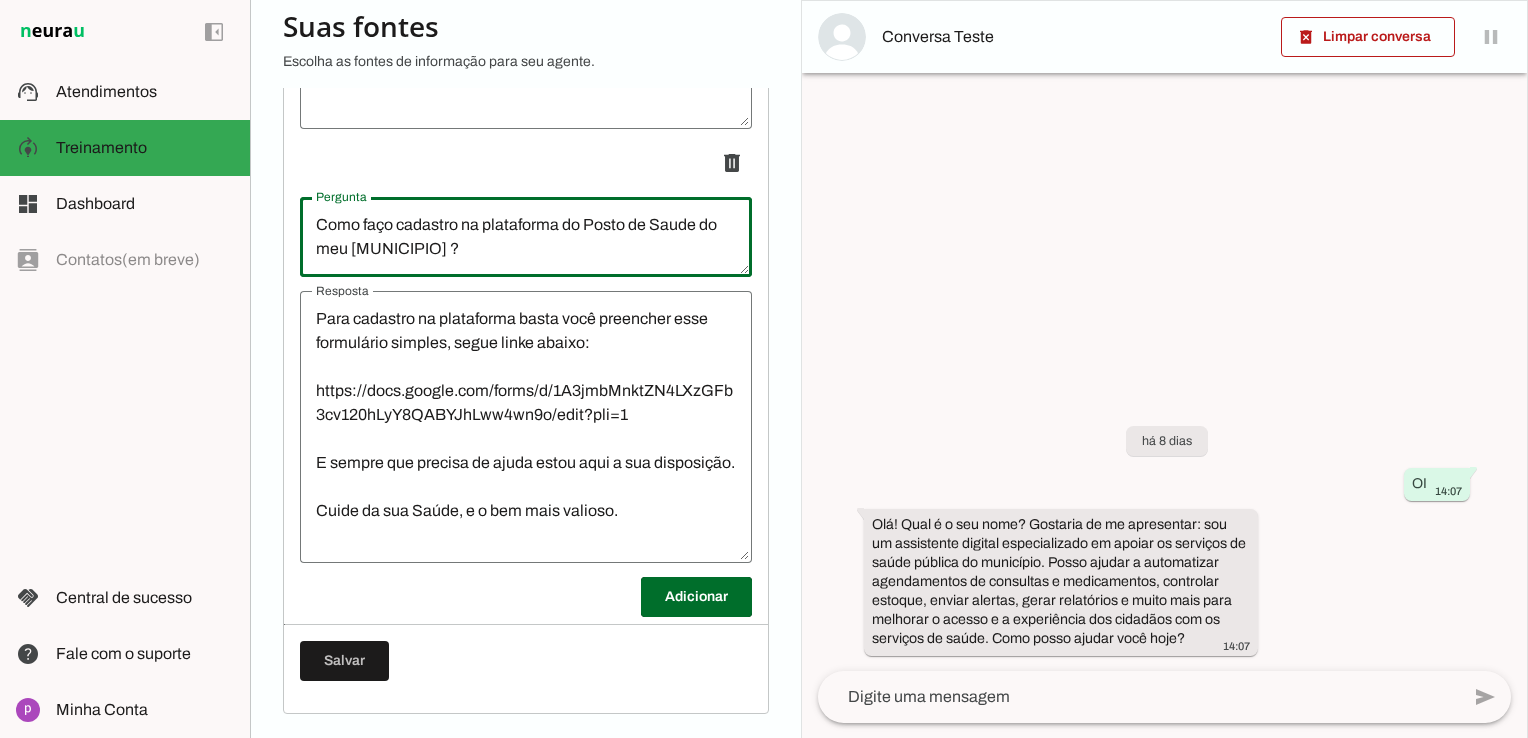 click on "Como faço cadastro na plataforma do Posto de Saude do meu [MUNICIPIO] ?" at bounding box center [526, 237] 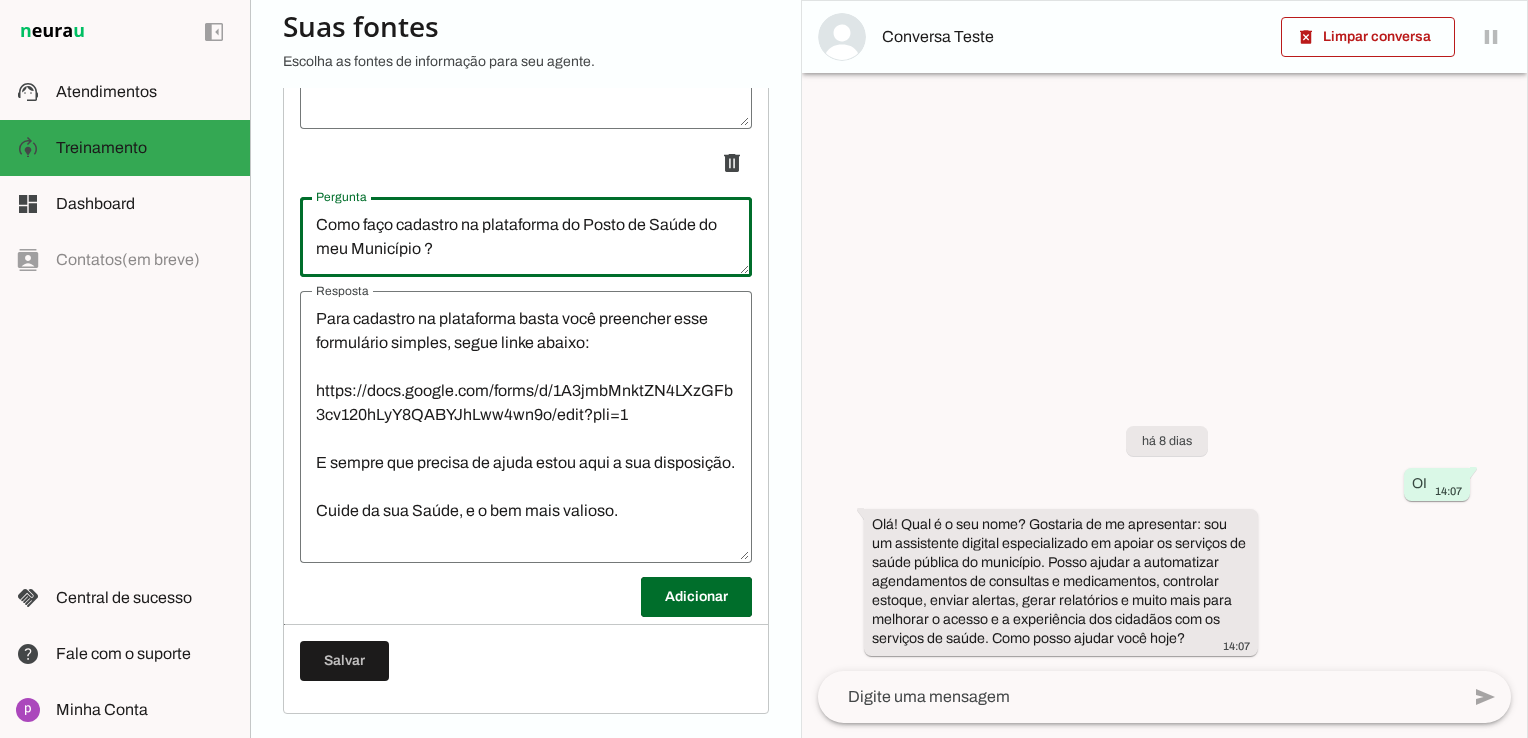 click on "delete" at bounding box center (526, 163) 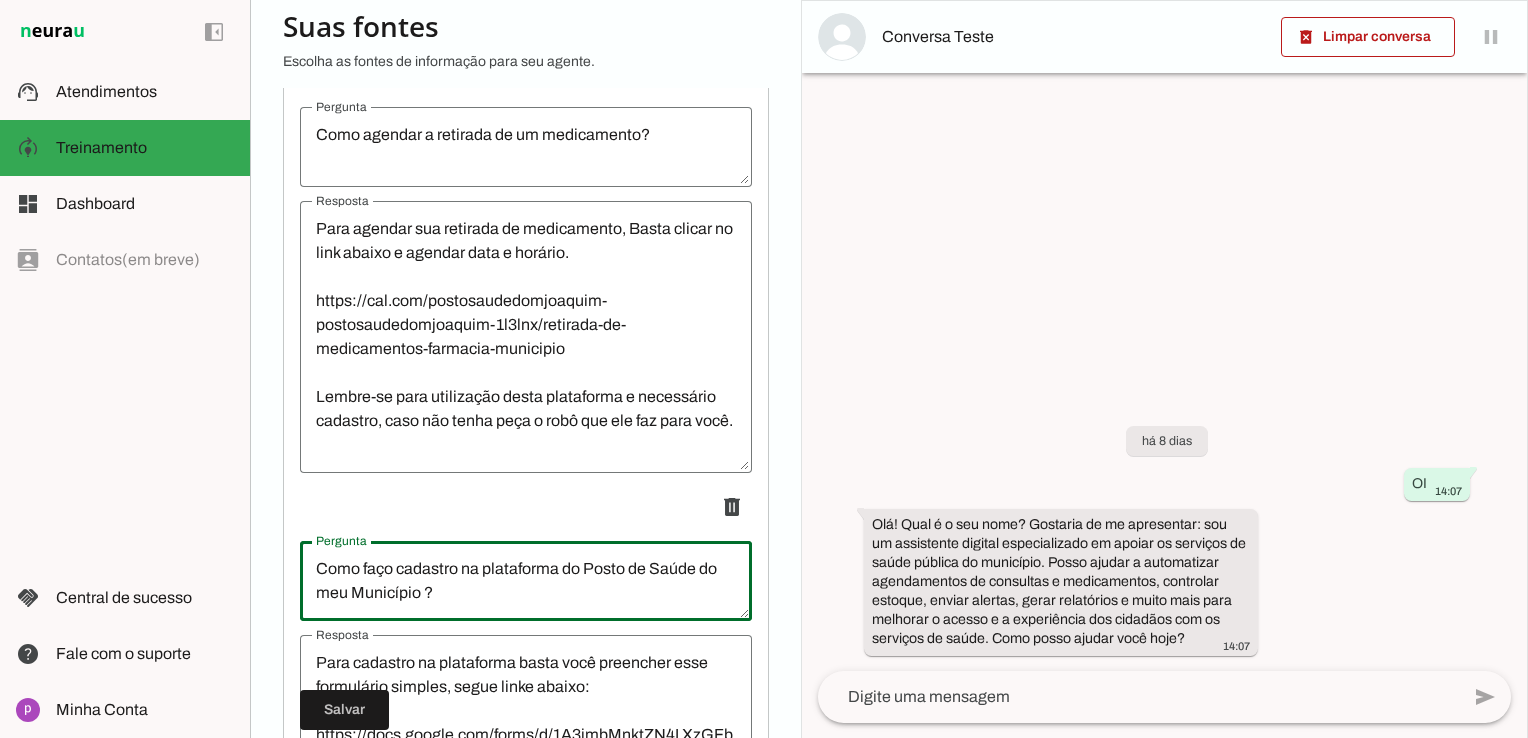 scroll, scrollTop: 1226, scrollLeft: 0, axis: vertical 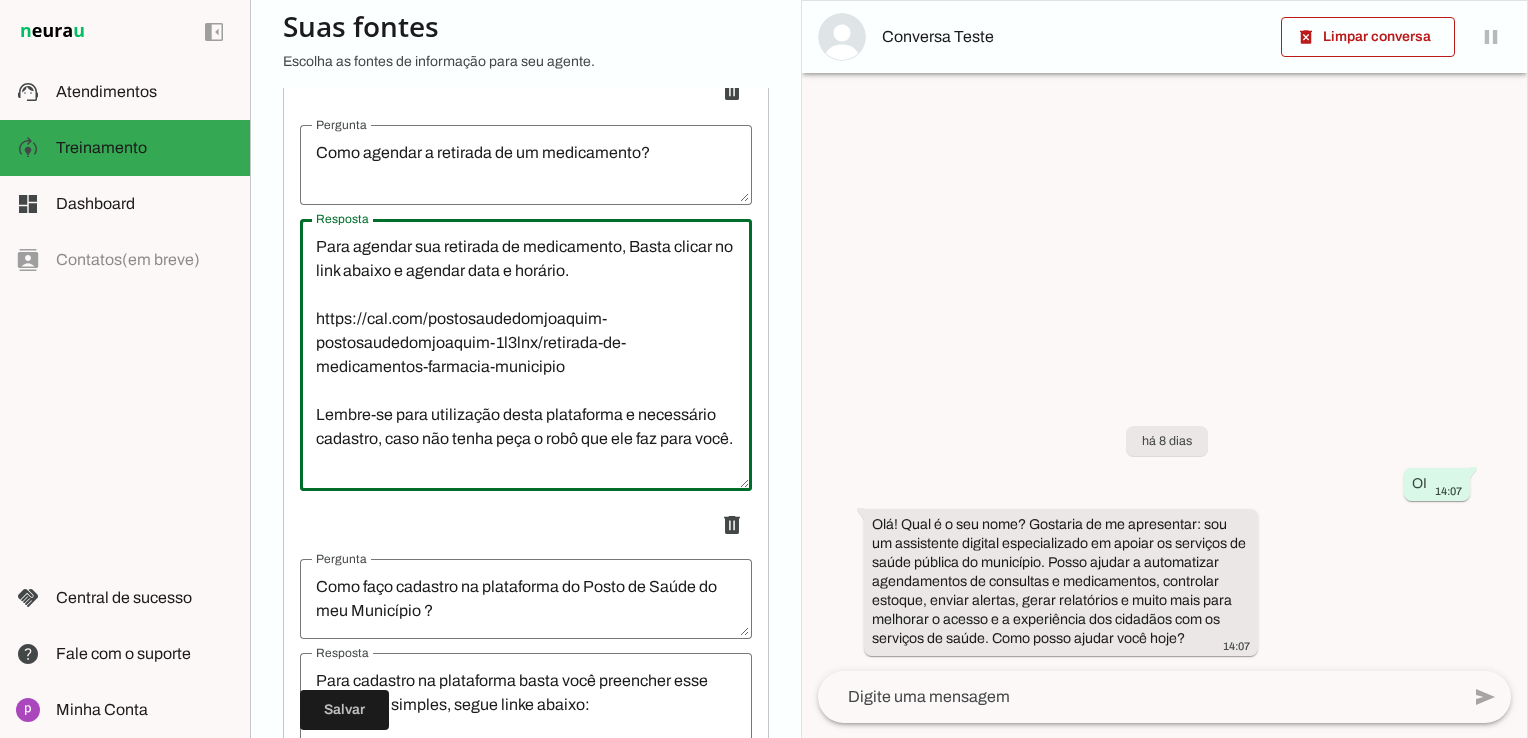 drag, startPoint x: 580, startPoint y: 450, endPoint x: 540, endPoint y: 453, distance: 40.112343 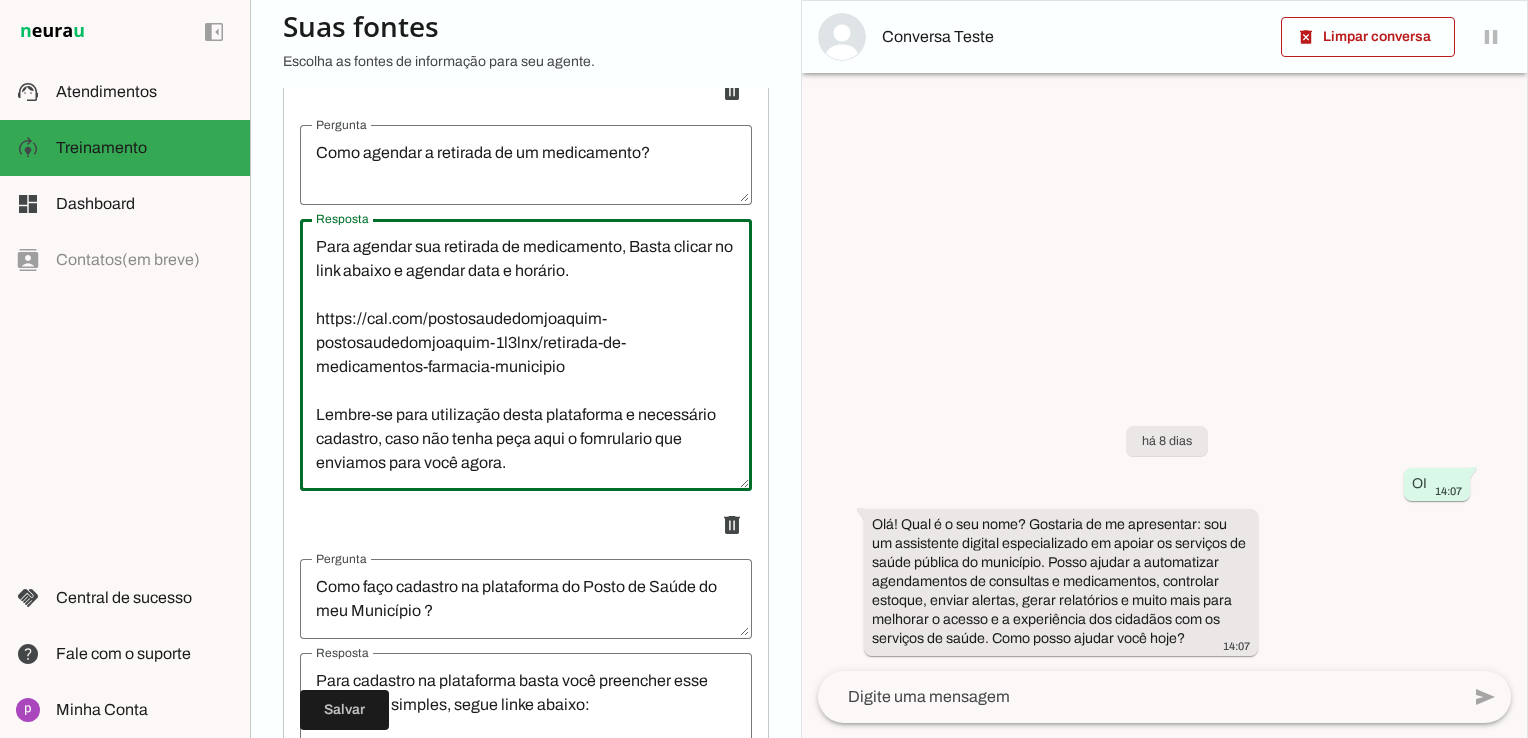 click on "Para agendar sua retirada de medicamento, Basta clicar no link abaixo e agendar data e horário.
https://cal.com/postosaudedomjoaquim-postosaudedomjoaquim-1l3lnx/retirada-de-medicamentos-farmacia-municipio
Lembre-se para utilização desta plataforma e necessário cadastro, caso não tenha peça aqui o fomrulario que enviamos para você agora." at bounding box center [526, 355] 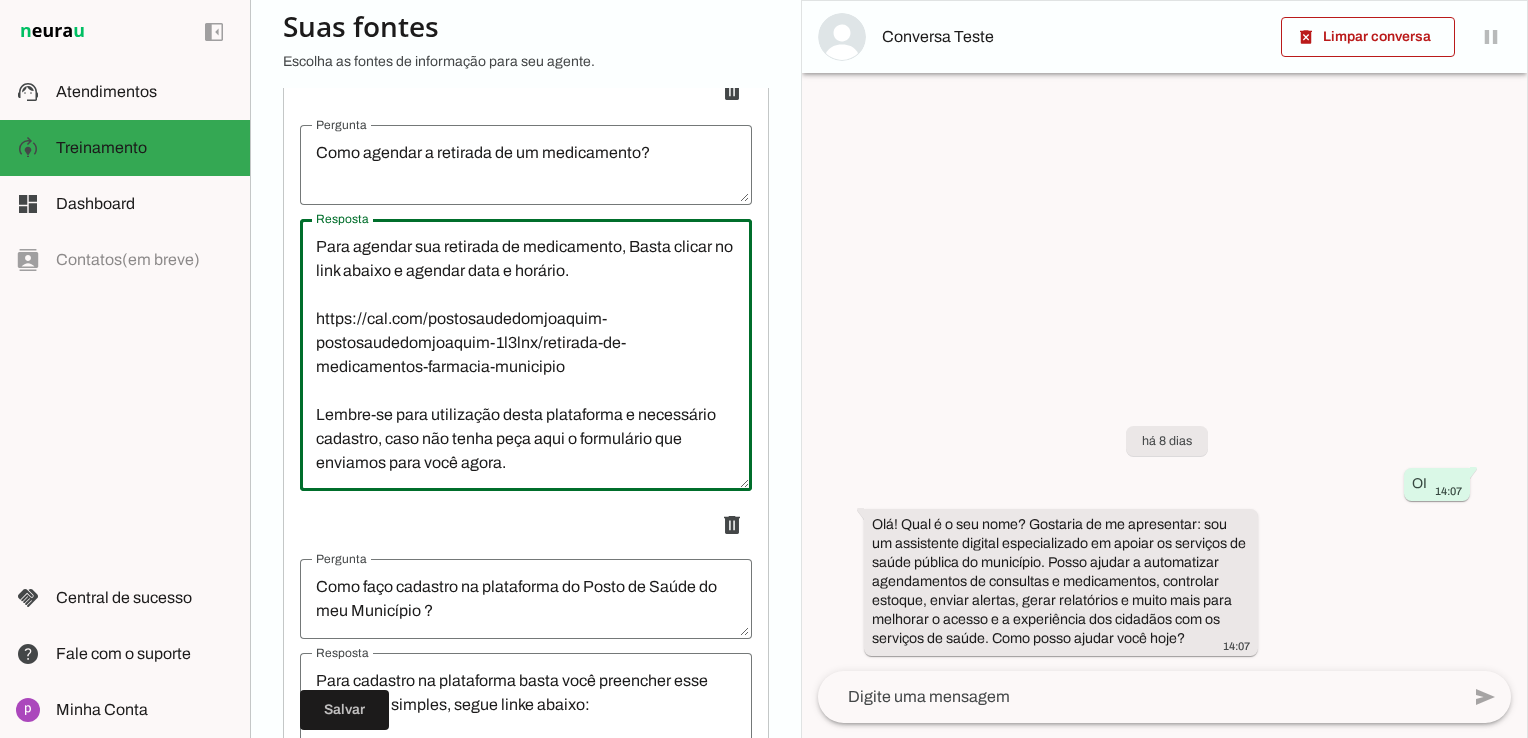 type on "Para agendar sua retirada de medicamento, Basta clicar no link abaixo e agendar data e horário.
https://cal.com/postosaudedomjoaquim-postosaudedomjoaquim-1l3lnx/retirada-de-medicamentos-farmacia-municipio
Lembre-se para utilização desta plataforma e necessário cadastro, caso não tenha peça aqui o formulário que enviamos para você agora." 